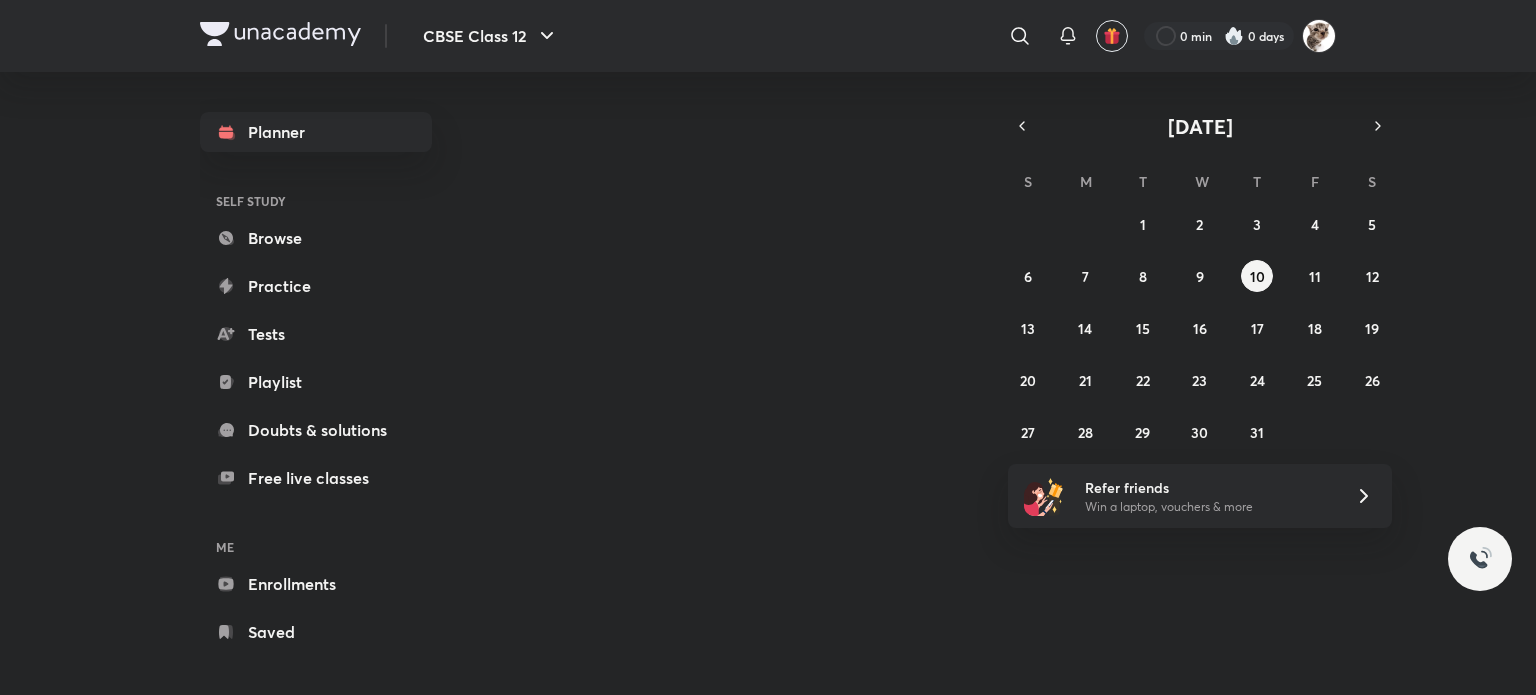 scroll, scrollTop: 0, scrollLeft: 0, axis: both 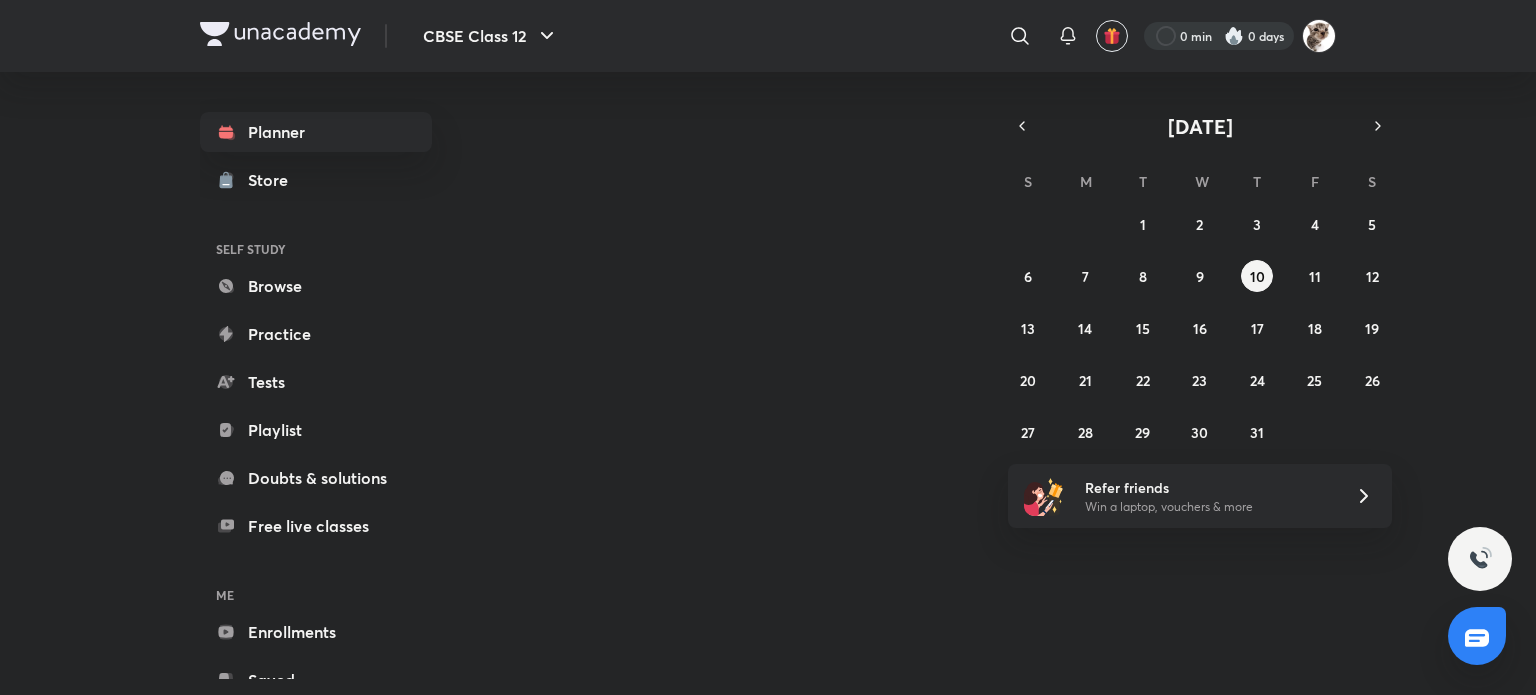 click at bounding box center (1219, 36) 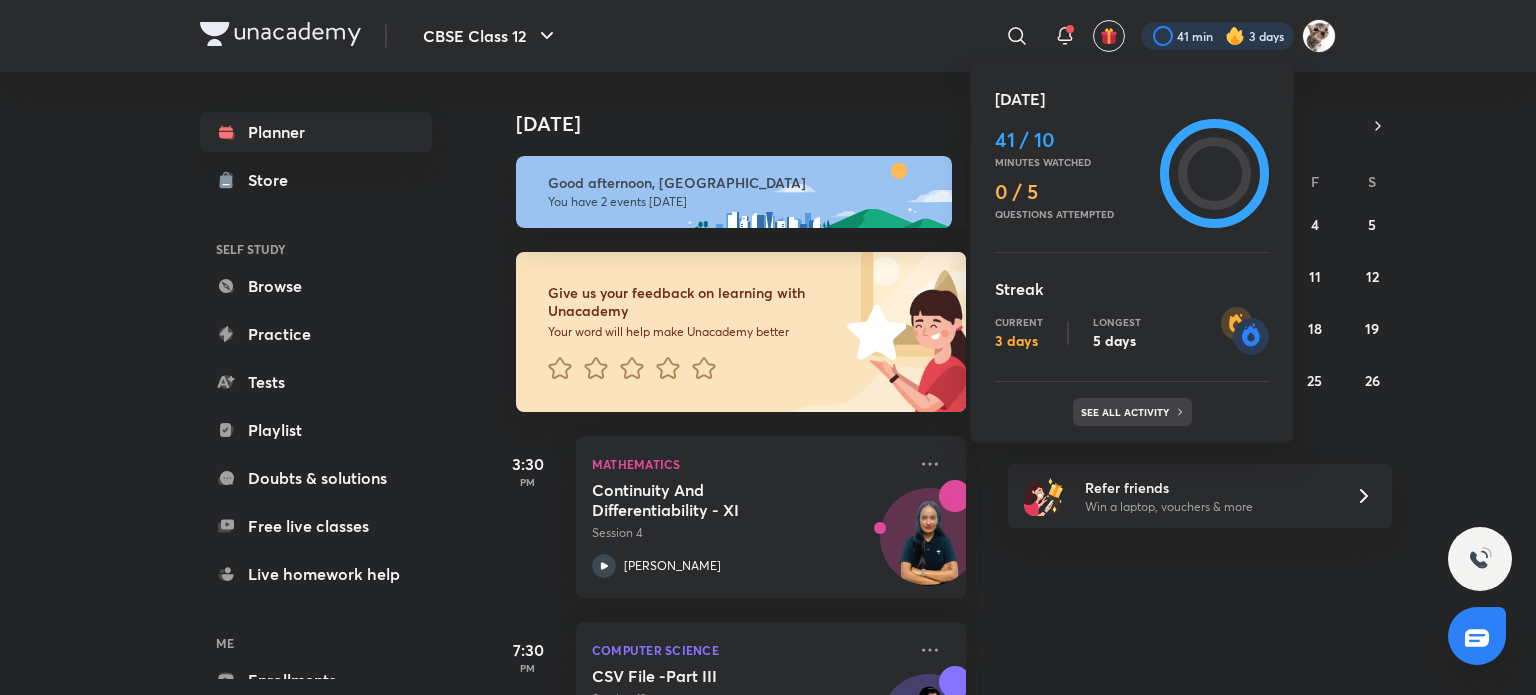 click on "See all activity" at bounding box center (1132, 412) 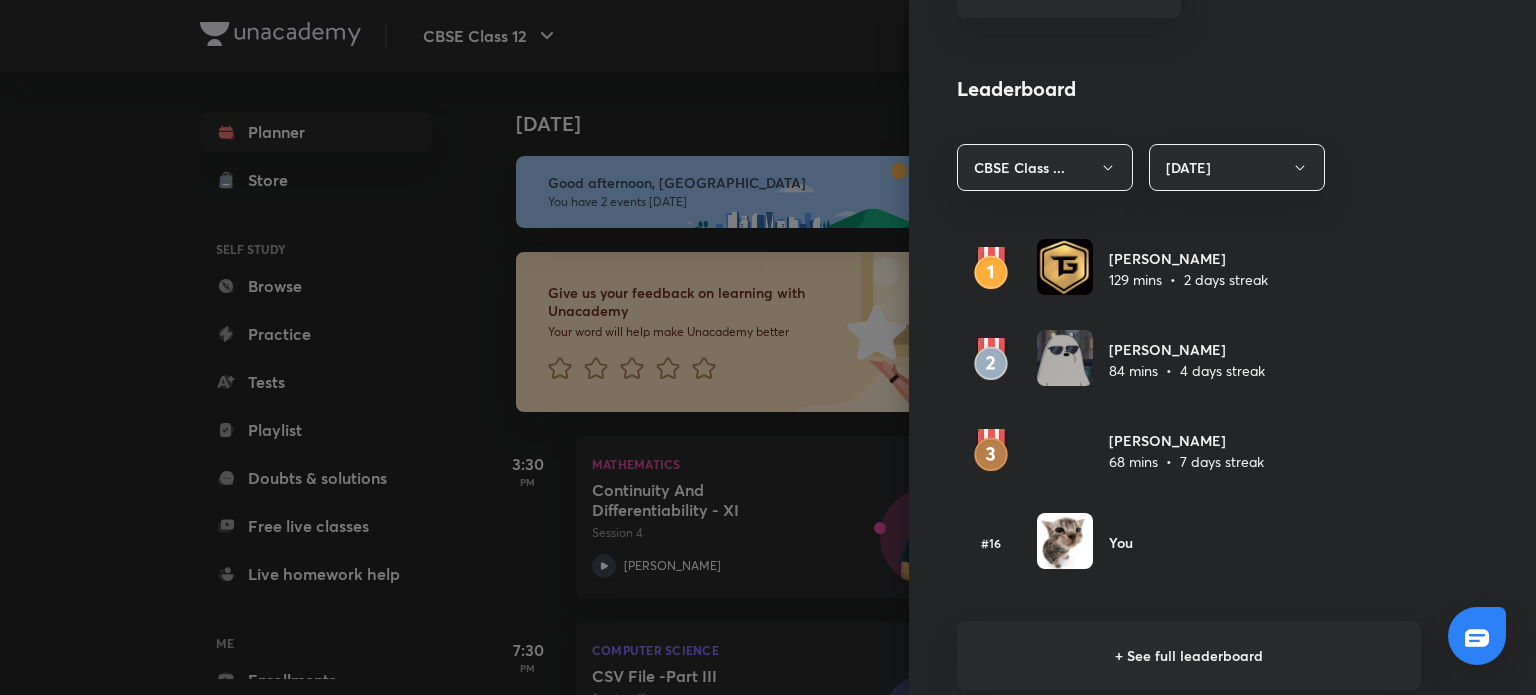 scroll, scrollTop: 1076, scrollLeft: 0, axis: vertical 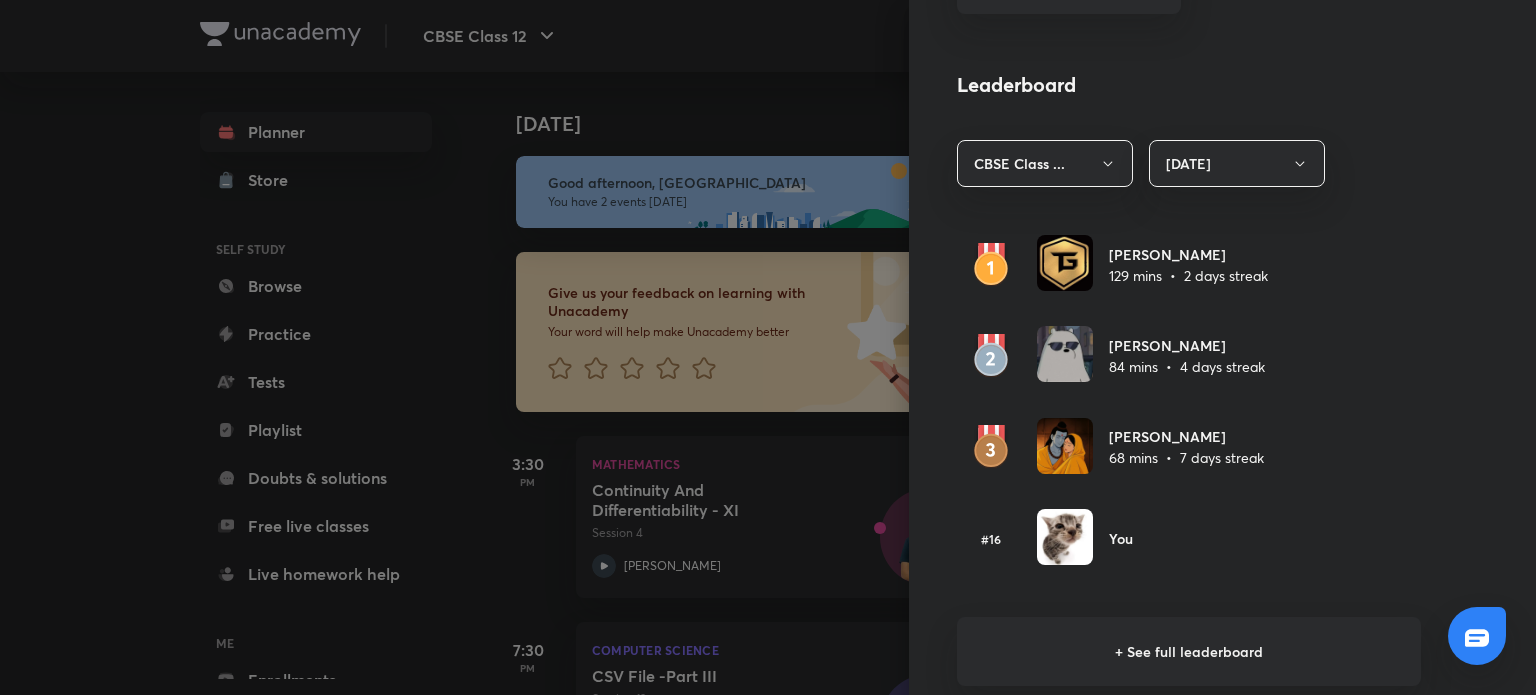 click at bounding box center (768, 347) 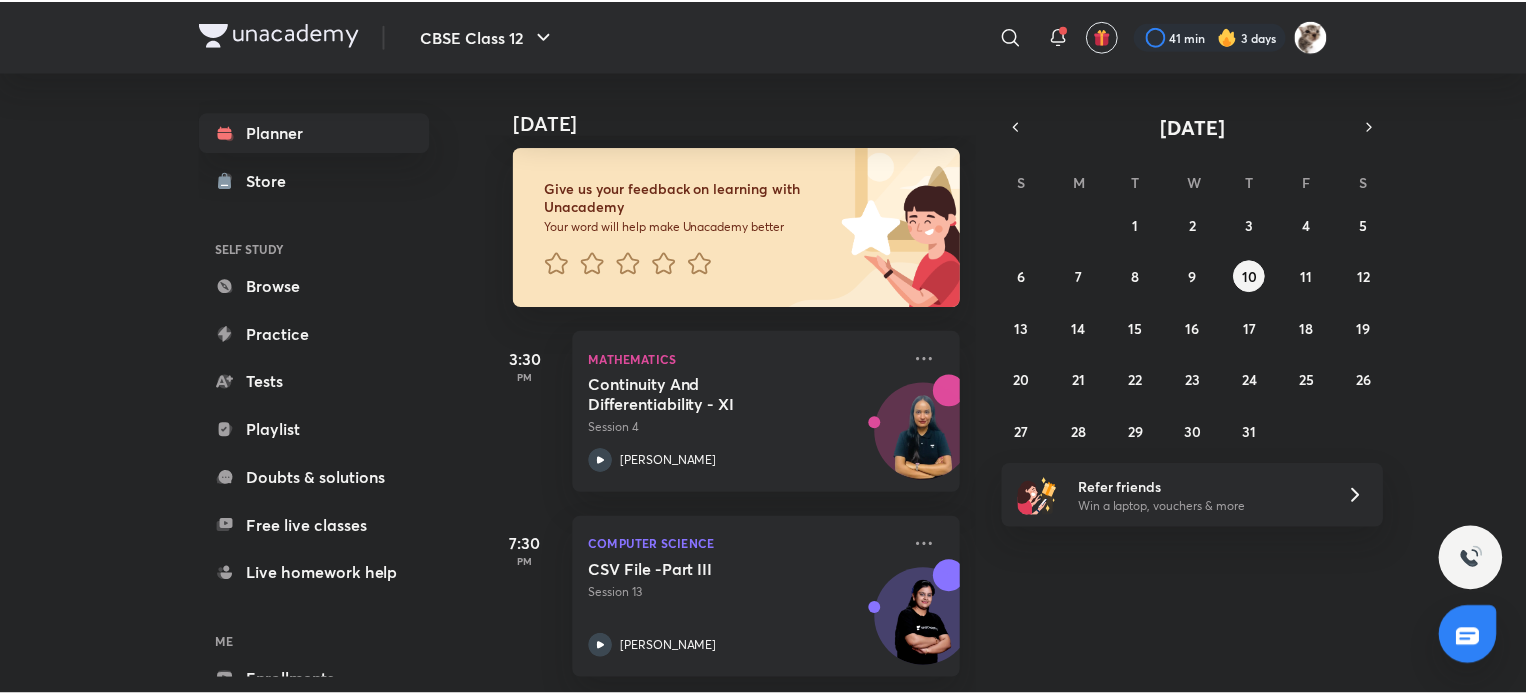 scroll, scrollTop: 120, scrollLeft: 0, axis: vertical 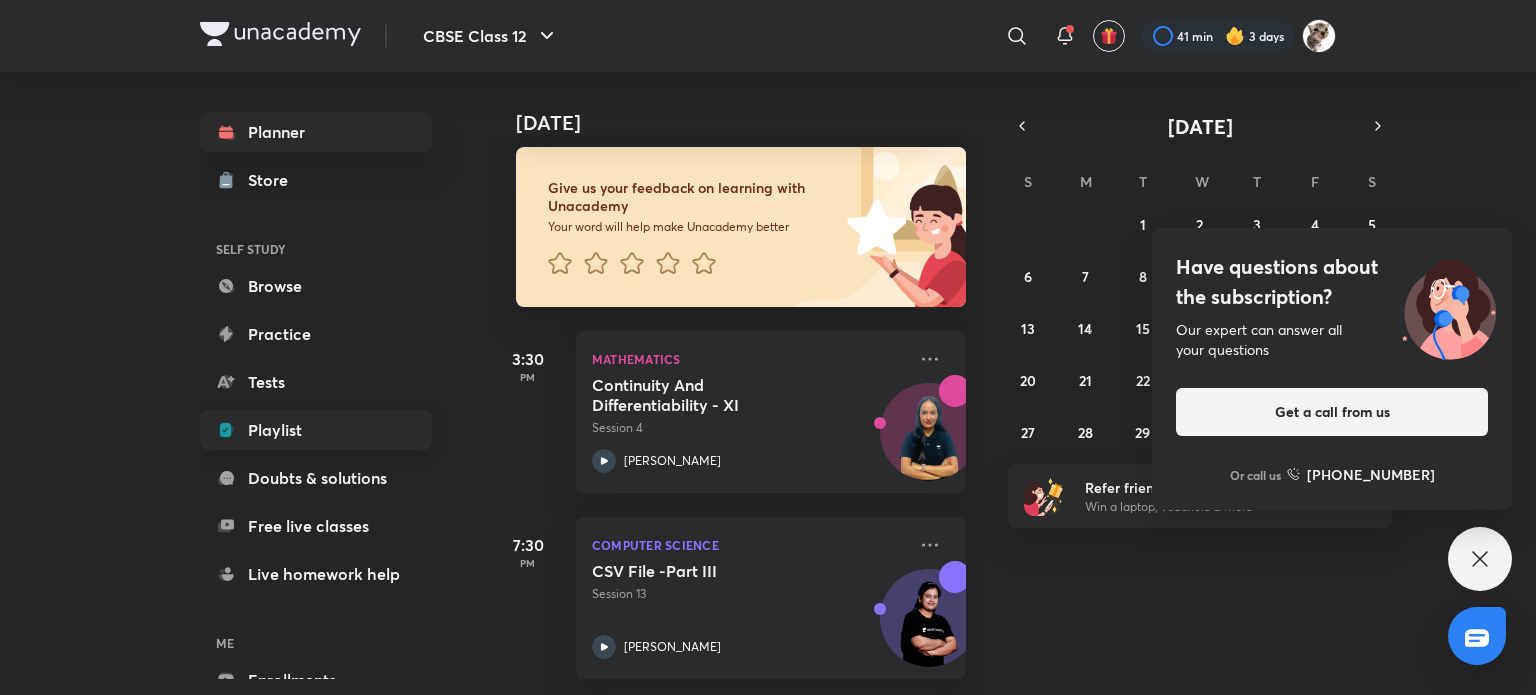 click on "Playlist" at bounding box center (316, 430) 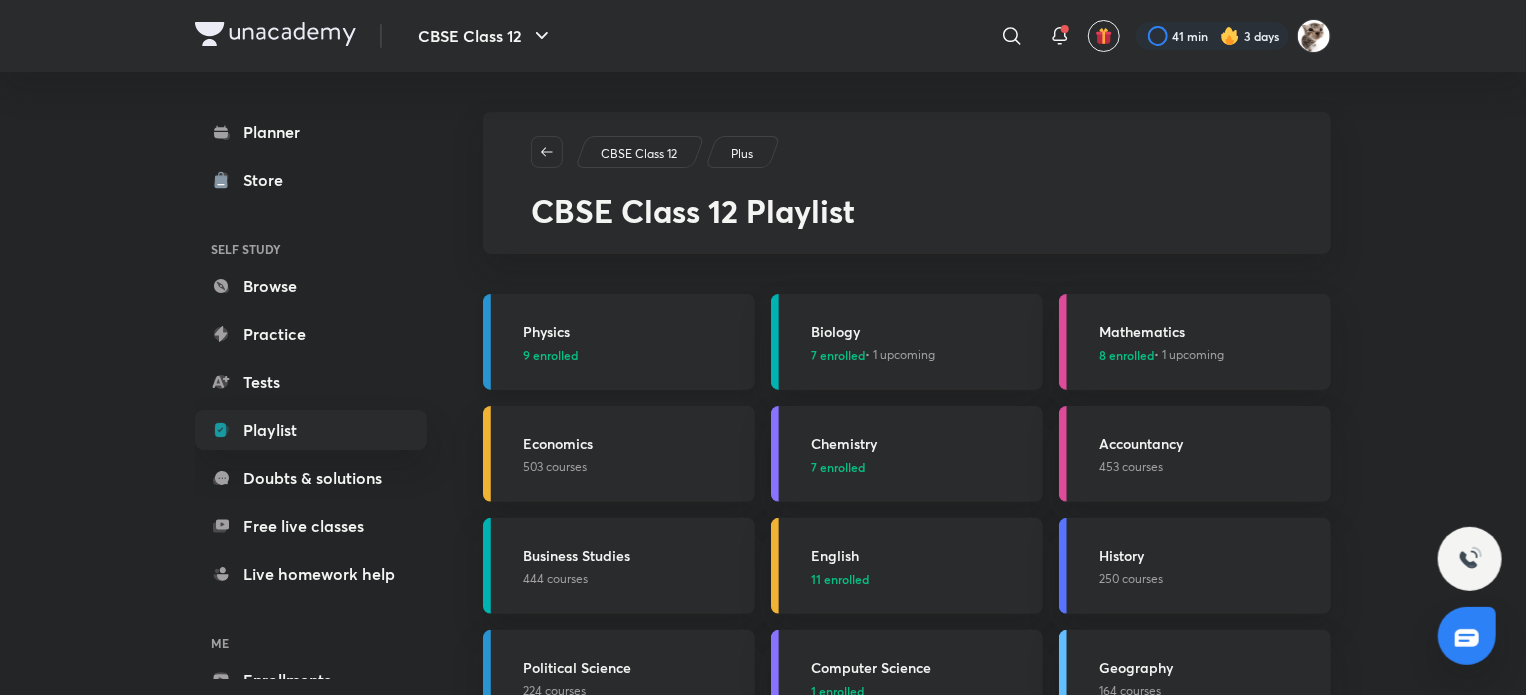 click on "9 enrolled" at bounding box center (633, 355) 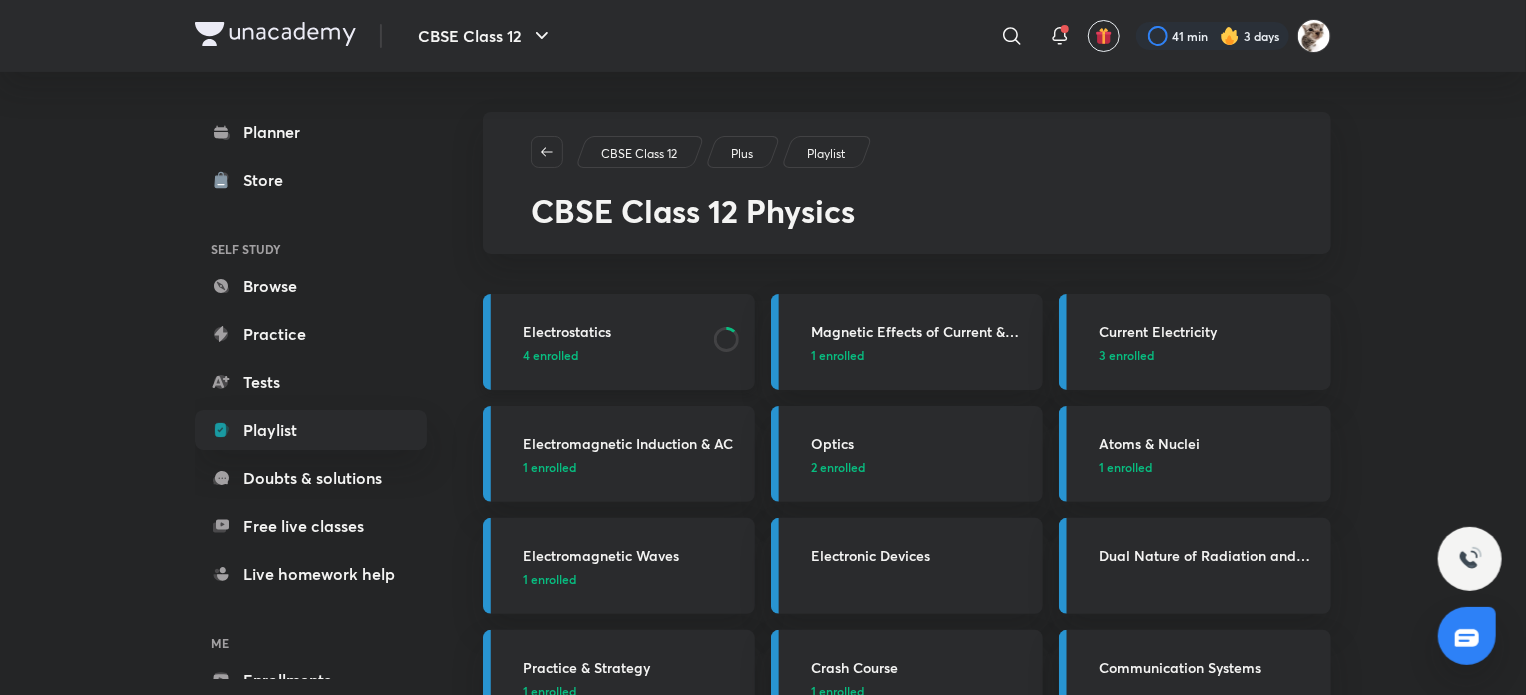 click on "Electrostatics" at bounding box center [612, 331] 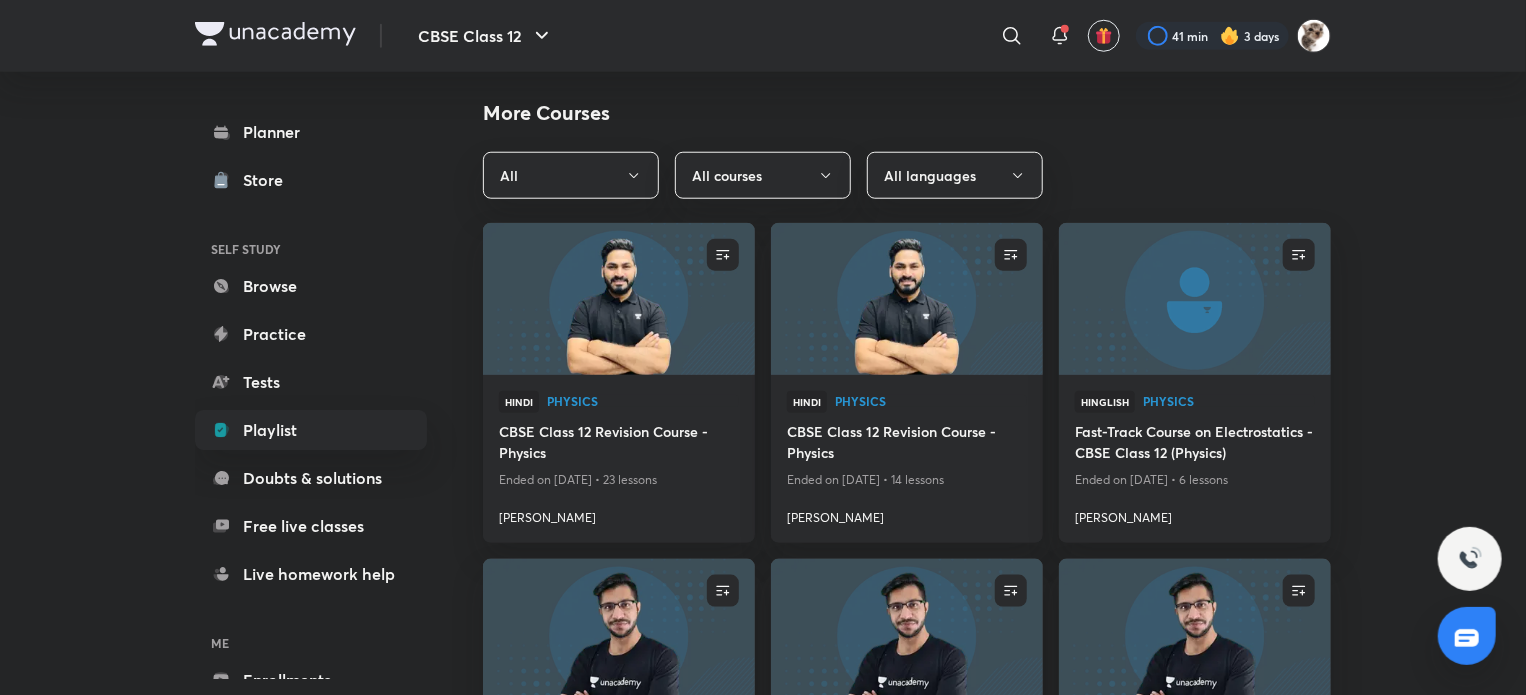 scroll, scrollTop: 666, scrollLeft: 0, axis: vertical 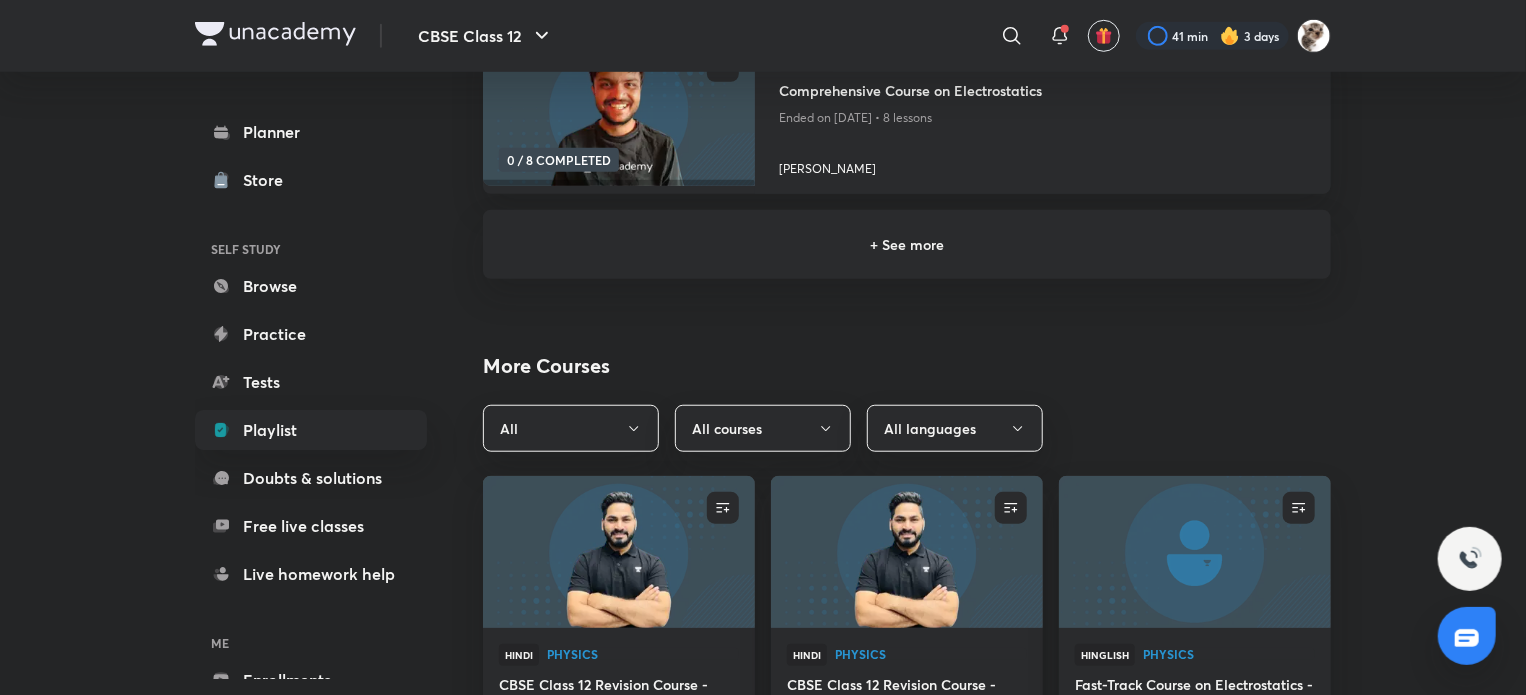 click on "+ See more" at bounding box center [907, 244] 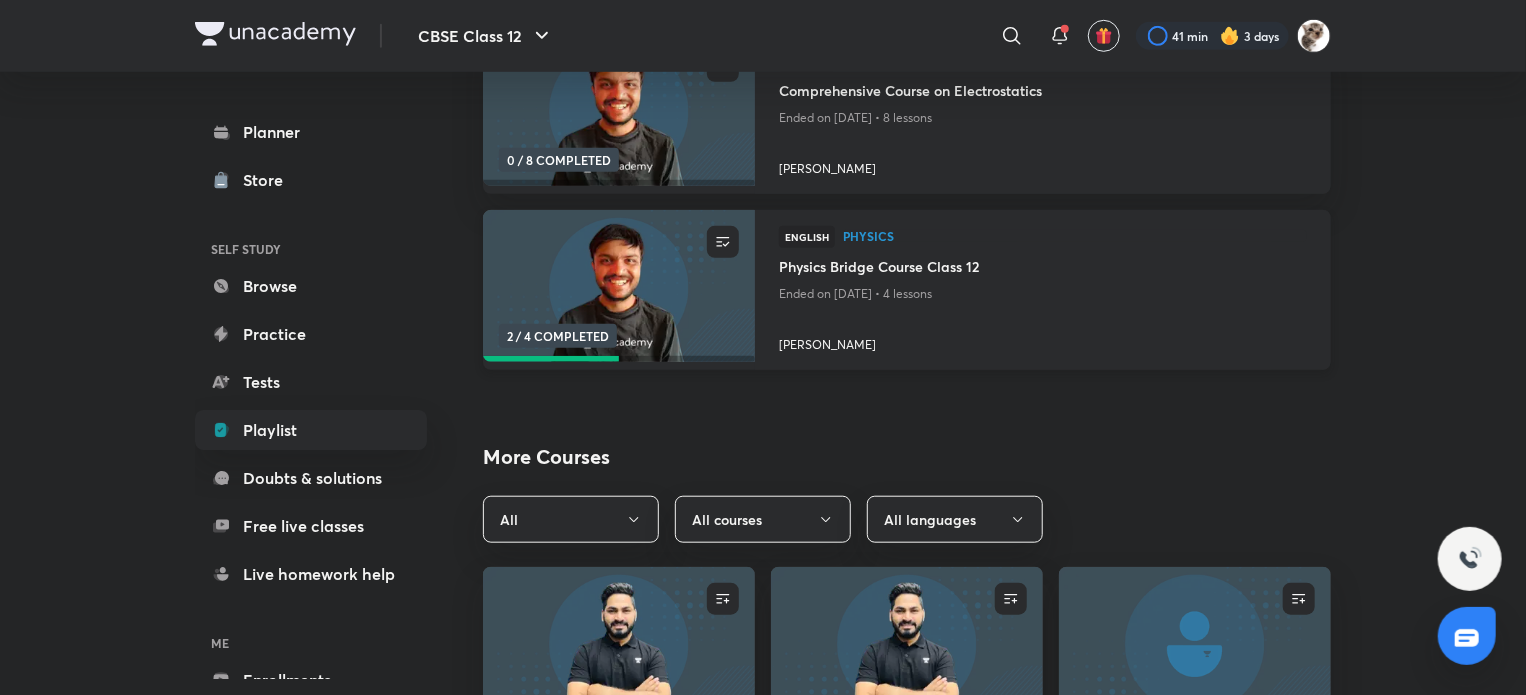 click at bounding box center [618, 286] 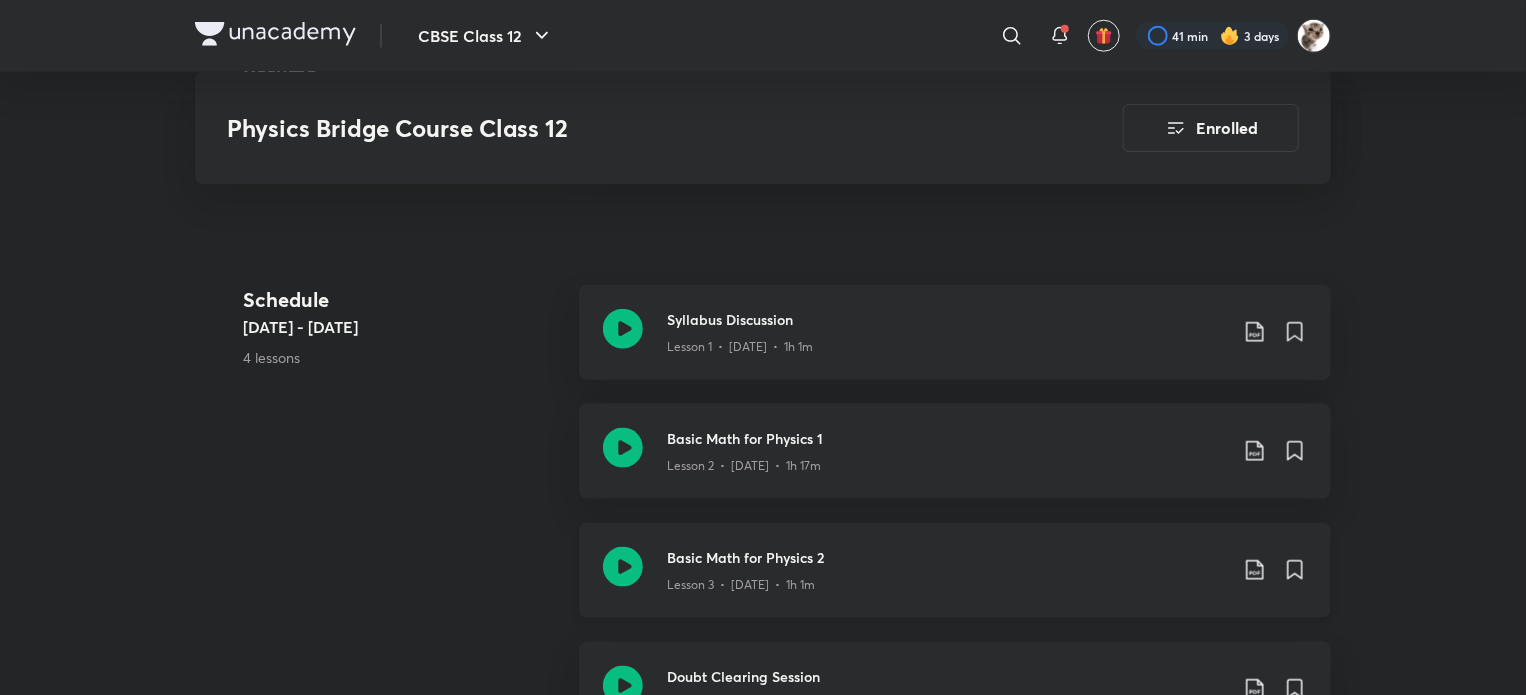 scroll, scrollTop: 1031, scrollLeft: 0, axis: vertical 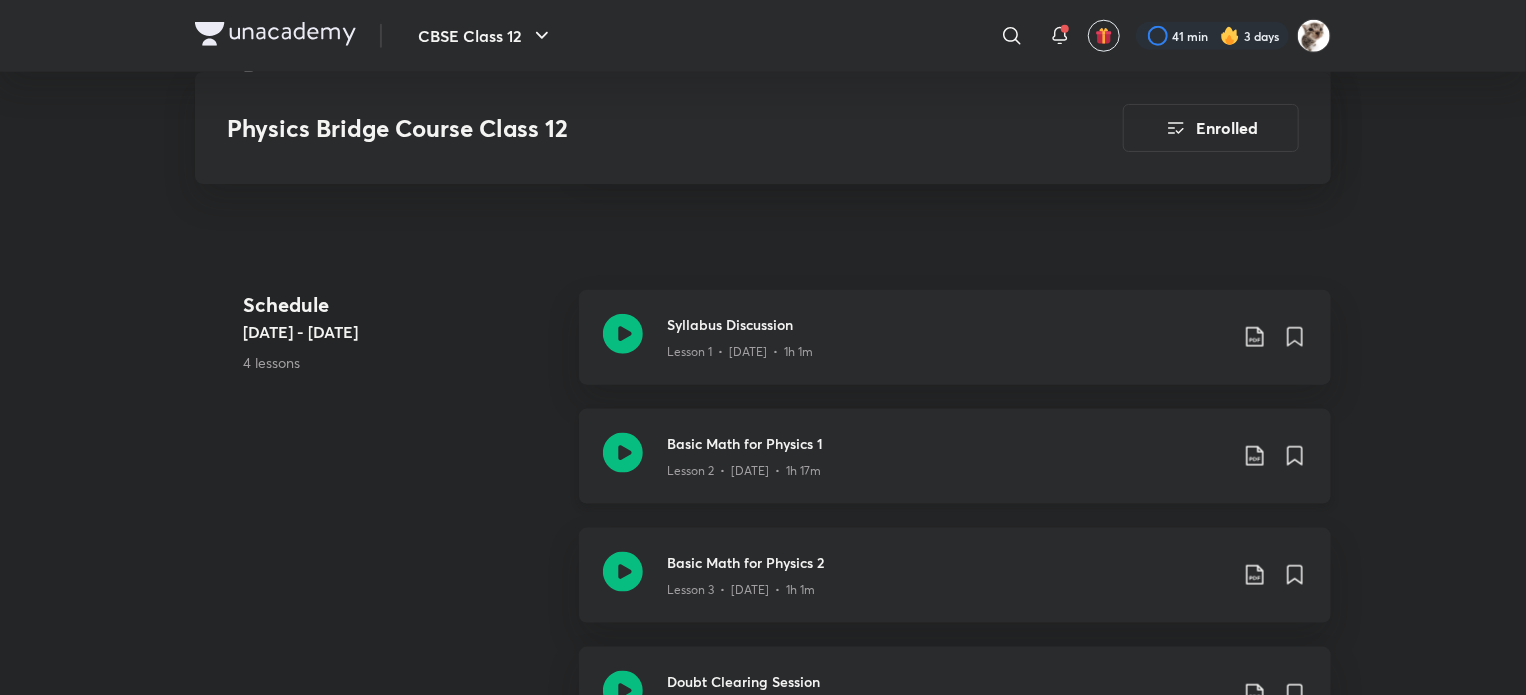 click 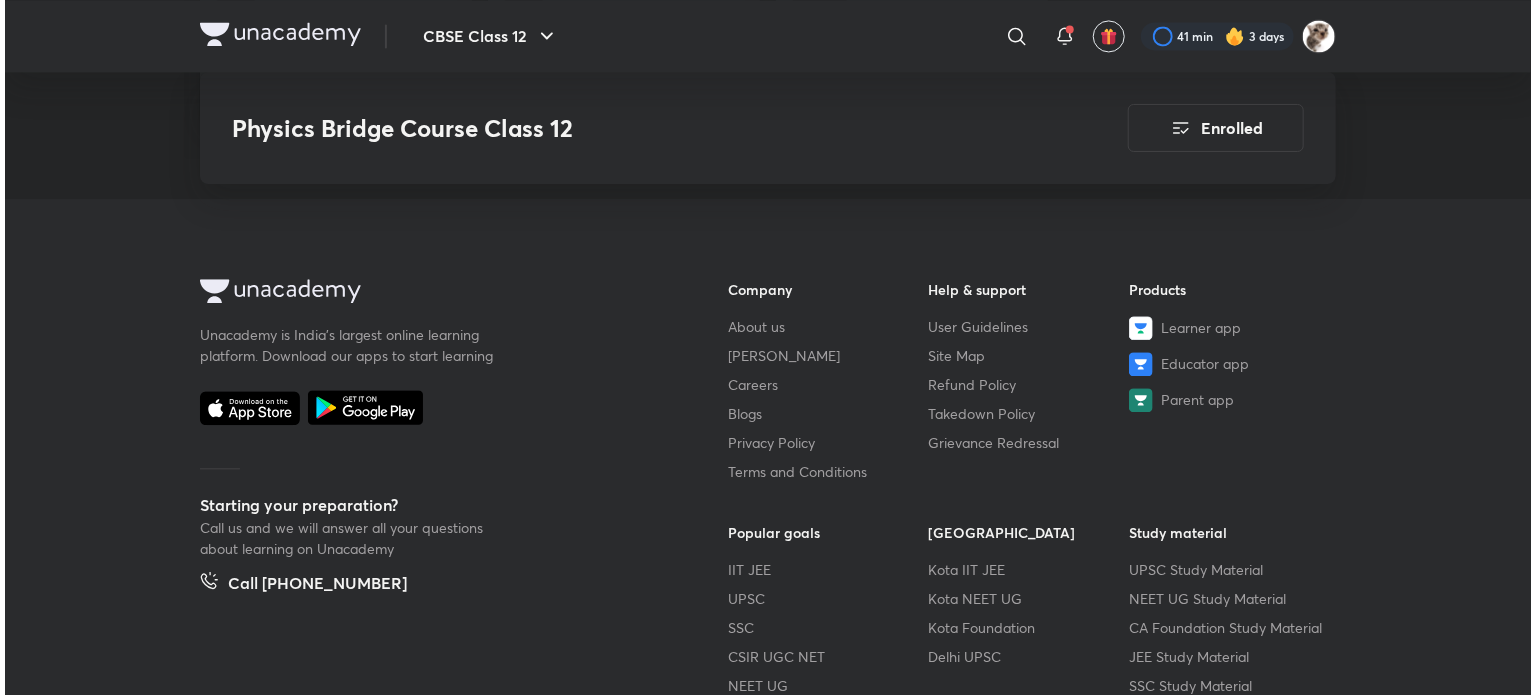 scroll, scrollTop: 2143, scrollLeft: 0, axis: vertical 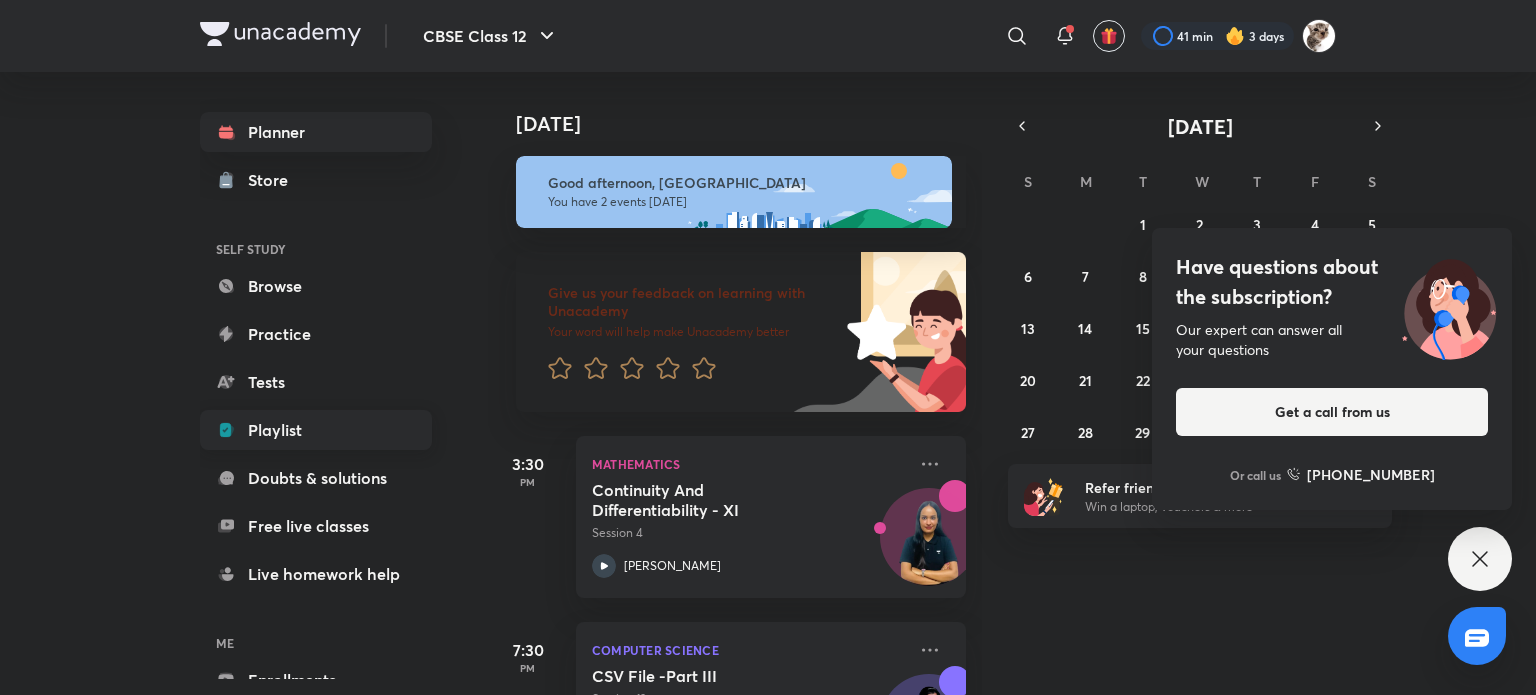click on "Playlist" at bounding box center (316, 430) 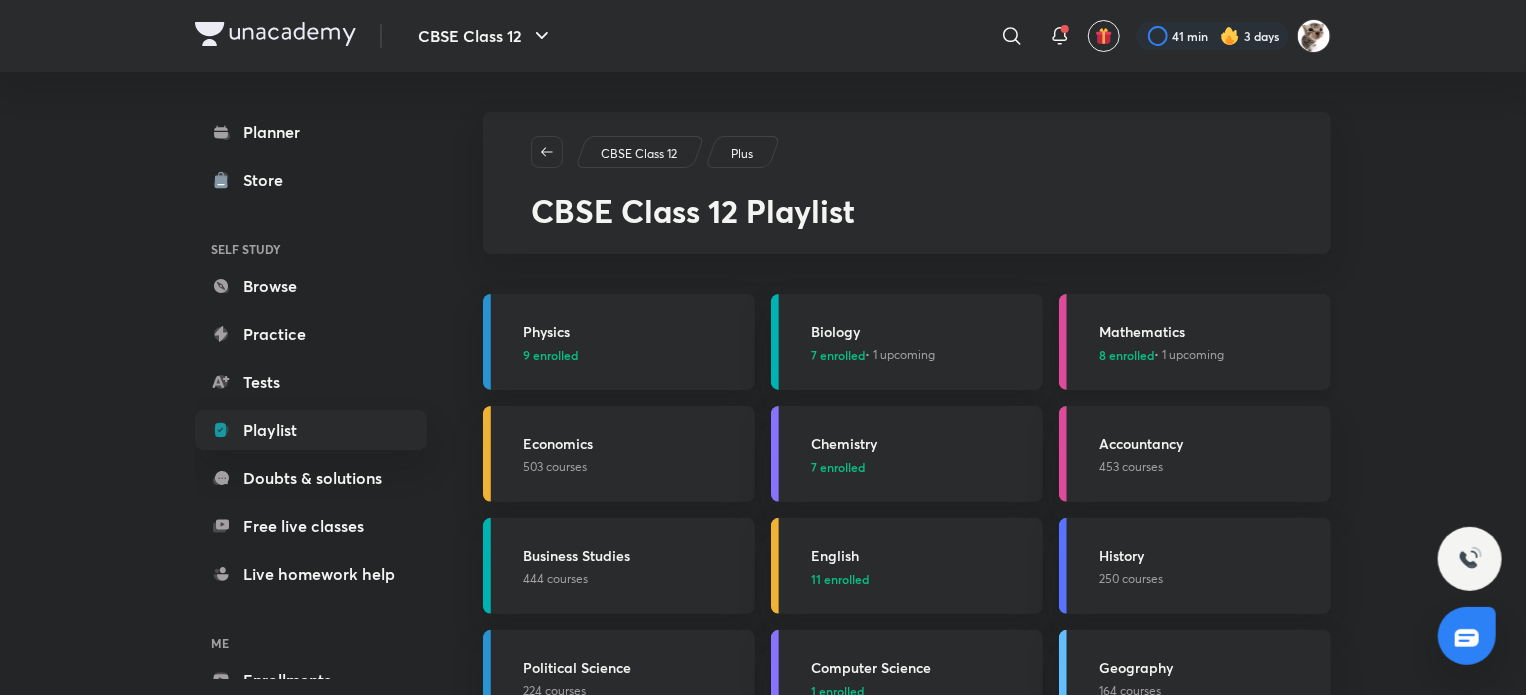 click on "Mathematics 8 enrolled  • 1 upcoming" at bounding box center (1195, 342) 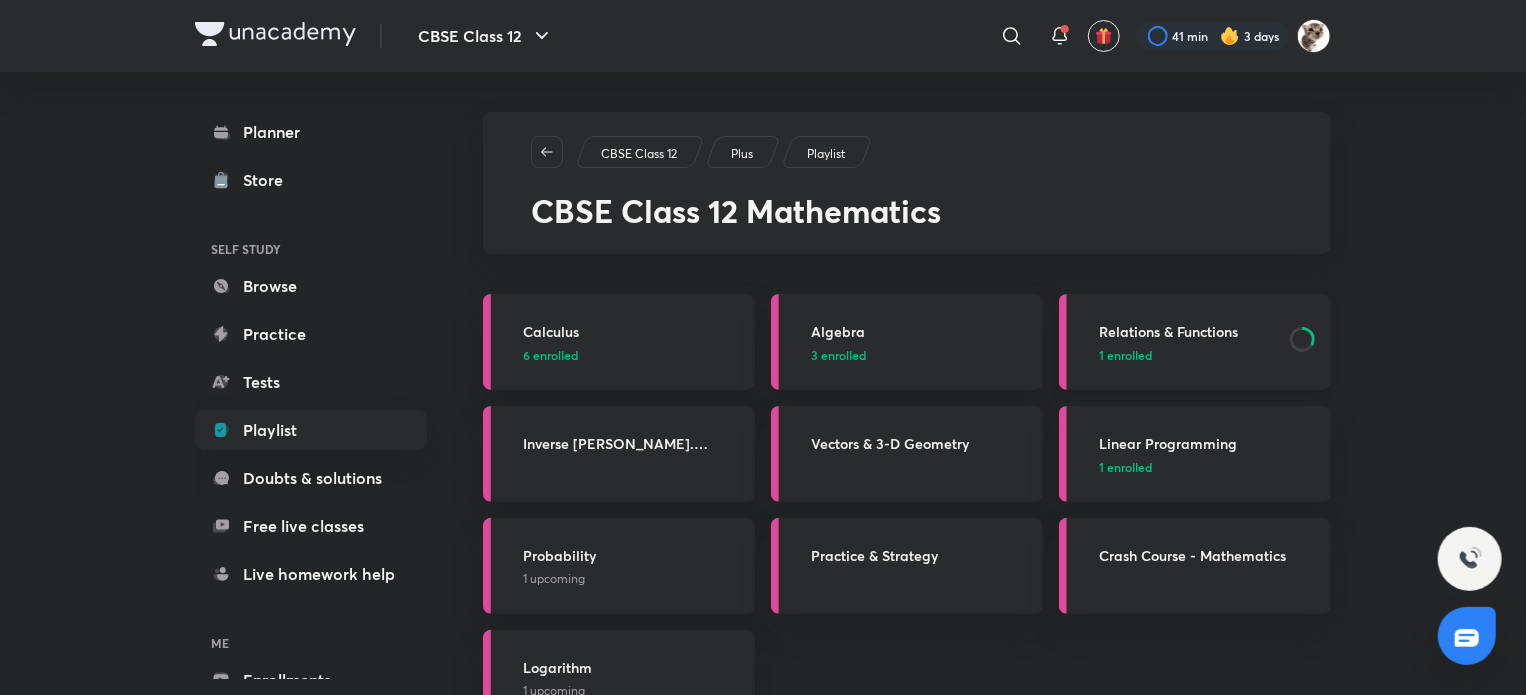 click on "Relations & Functions 1 enrolled" at bounding box center [1195, 342] 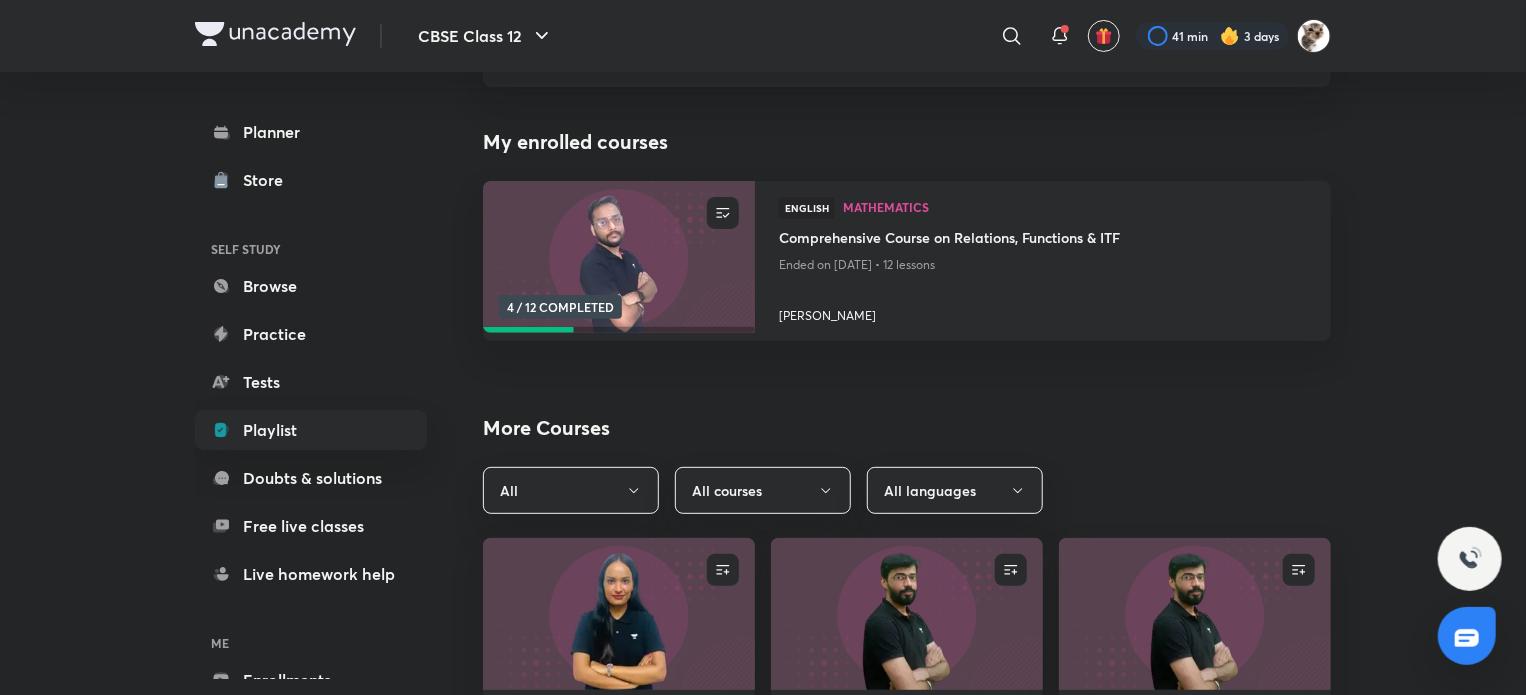 scroll, scrollTop: 128, scrollLeft: 0, axis: vertical 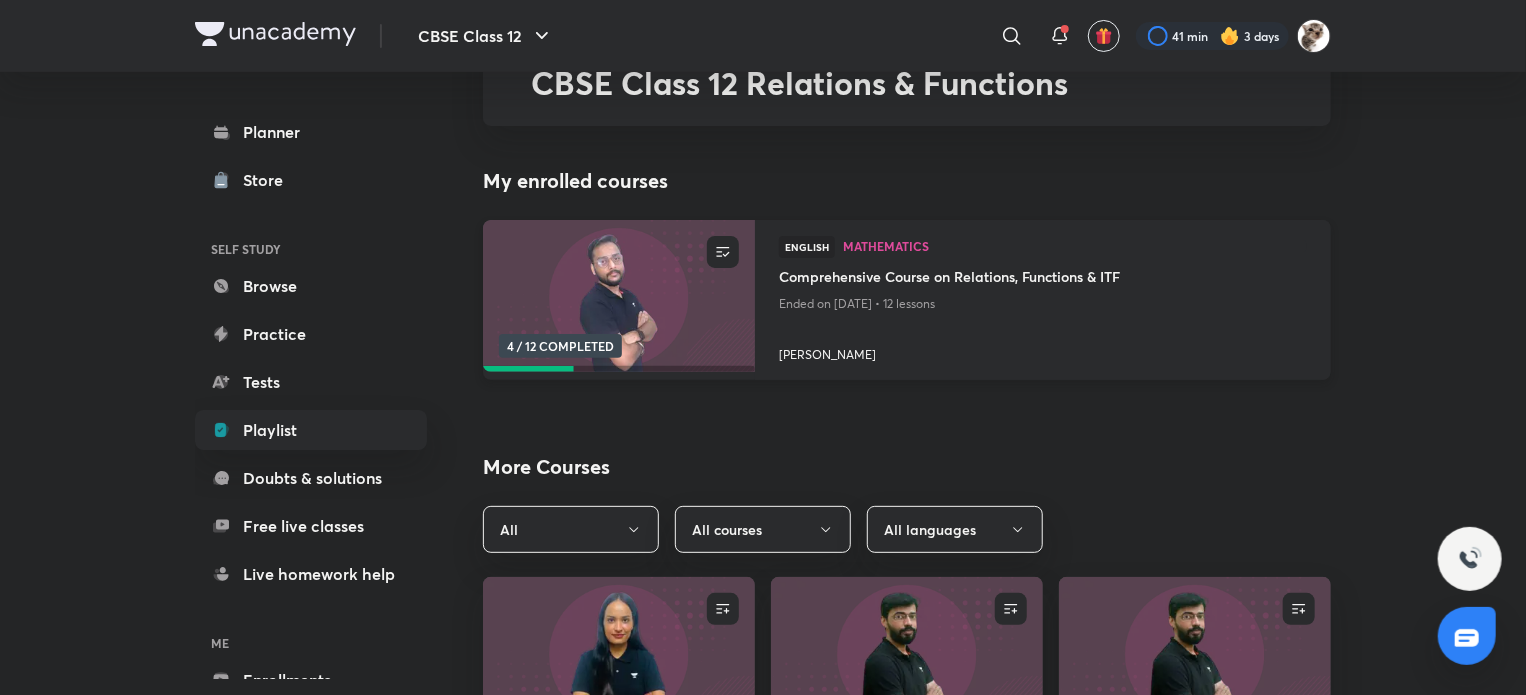 click on "Comprehensive Course on Relations, Functions & ITF" at bounding box center [1043, 278] 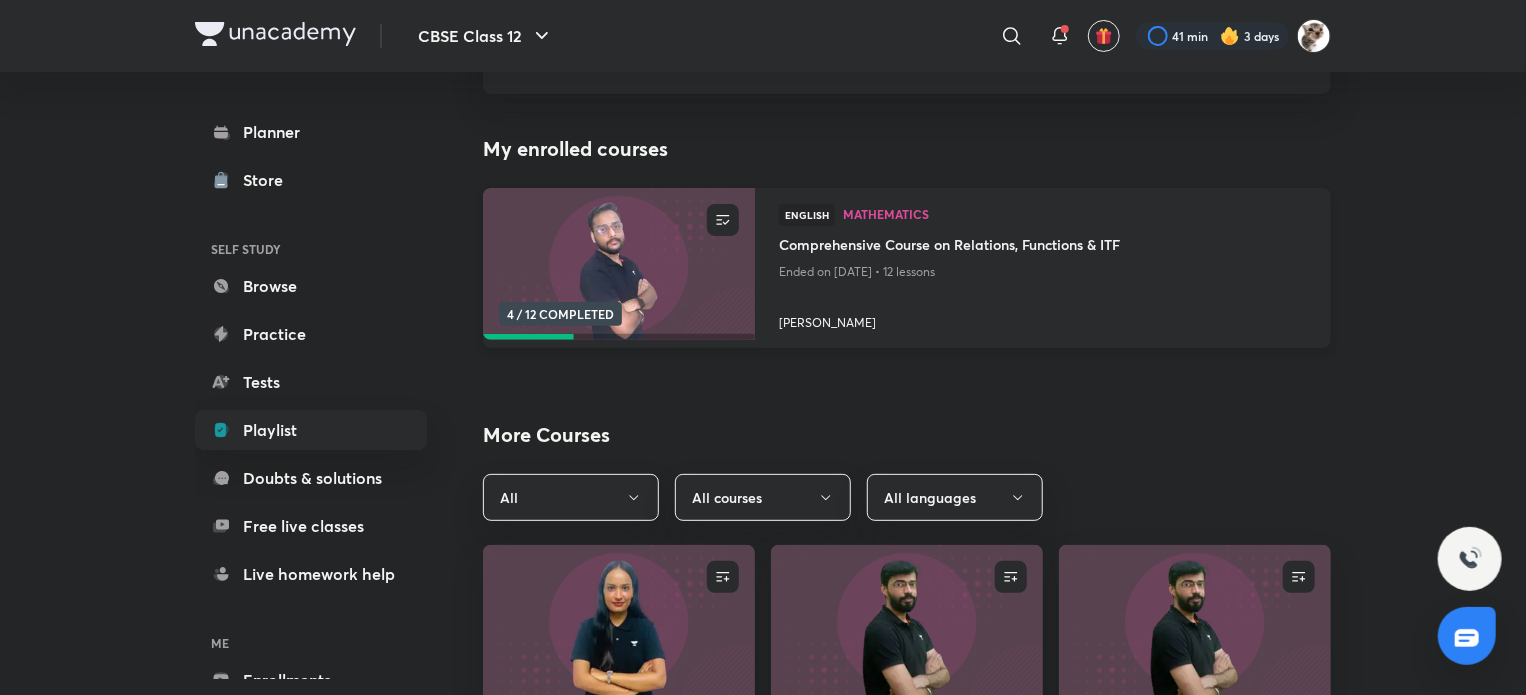 scroll, scrollTop: 164, scrollLeft: 0, axis: vertical 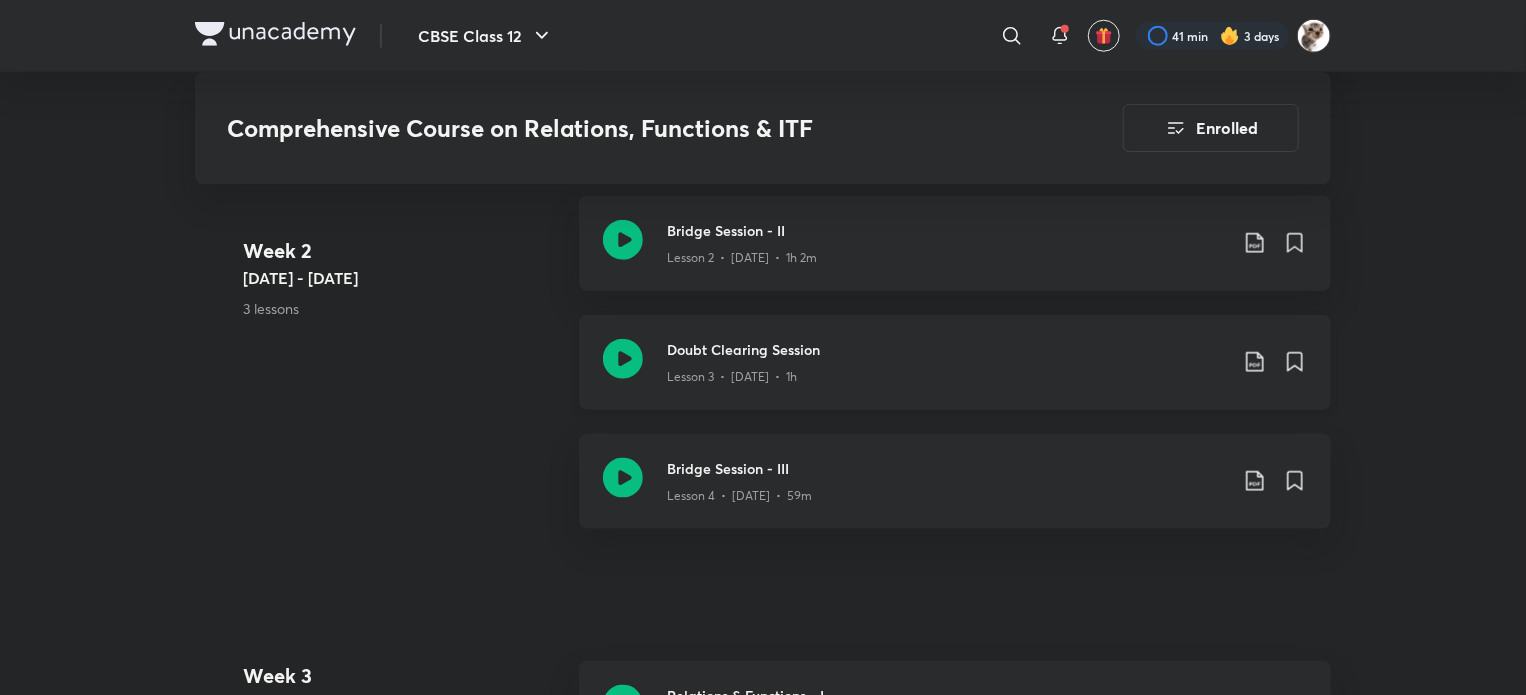click on "Lesson 3  •  Apr 18  •  1h" at bounding box center (947, -200) 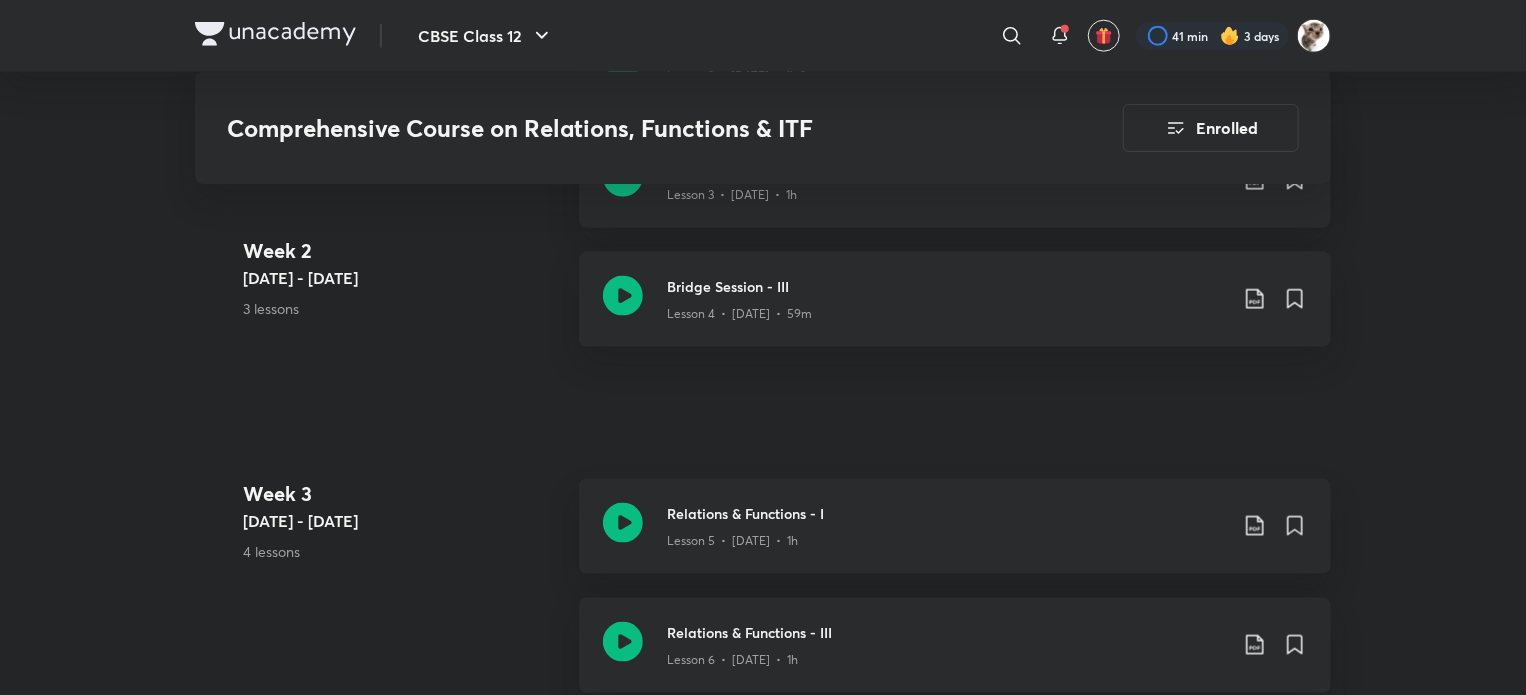 scroll, scrollTop: 1199, scrollLeft: 0, axis: vertical 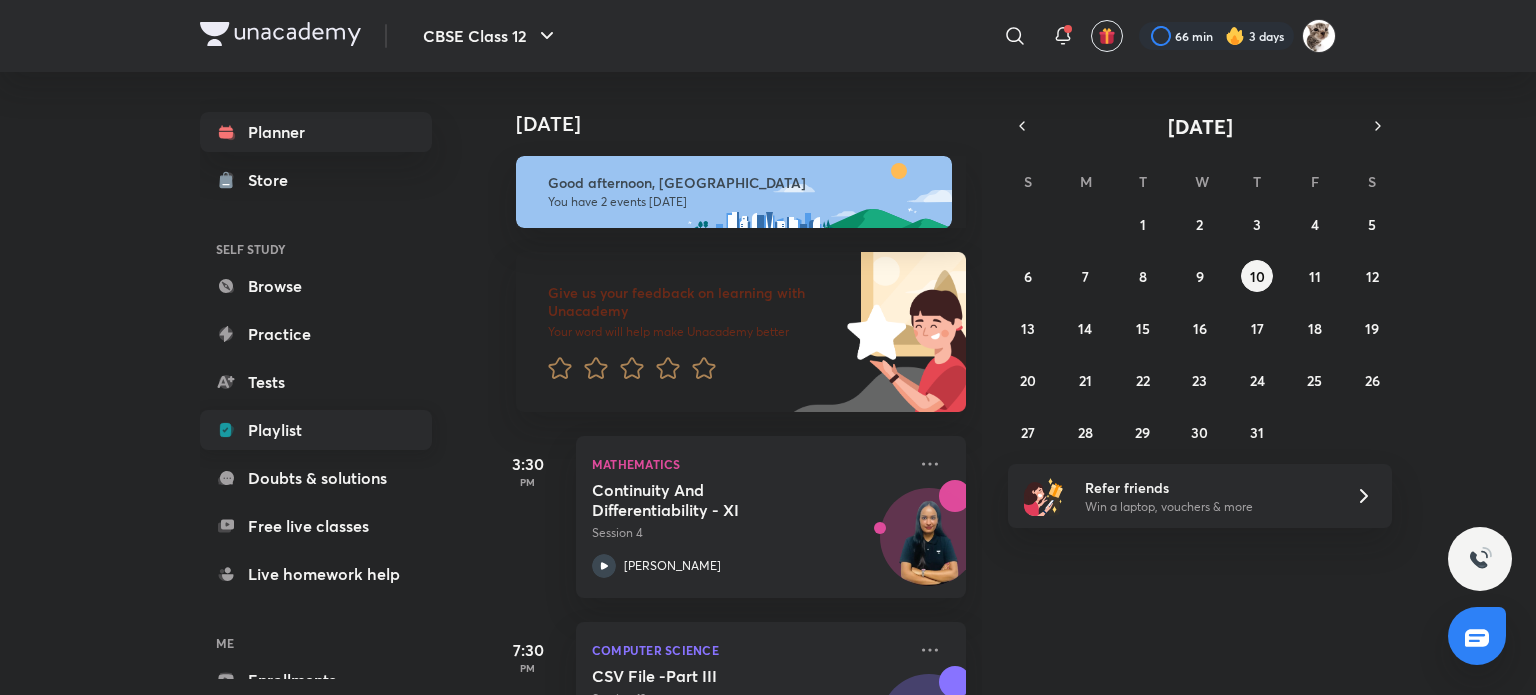 click on "Playlist" at bounding box center [316, 430] 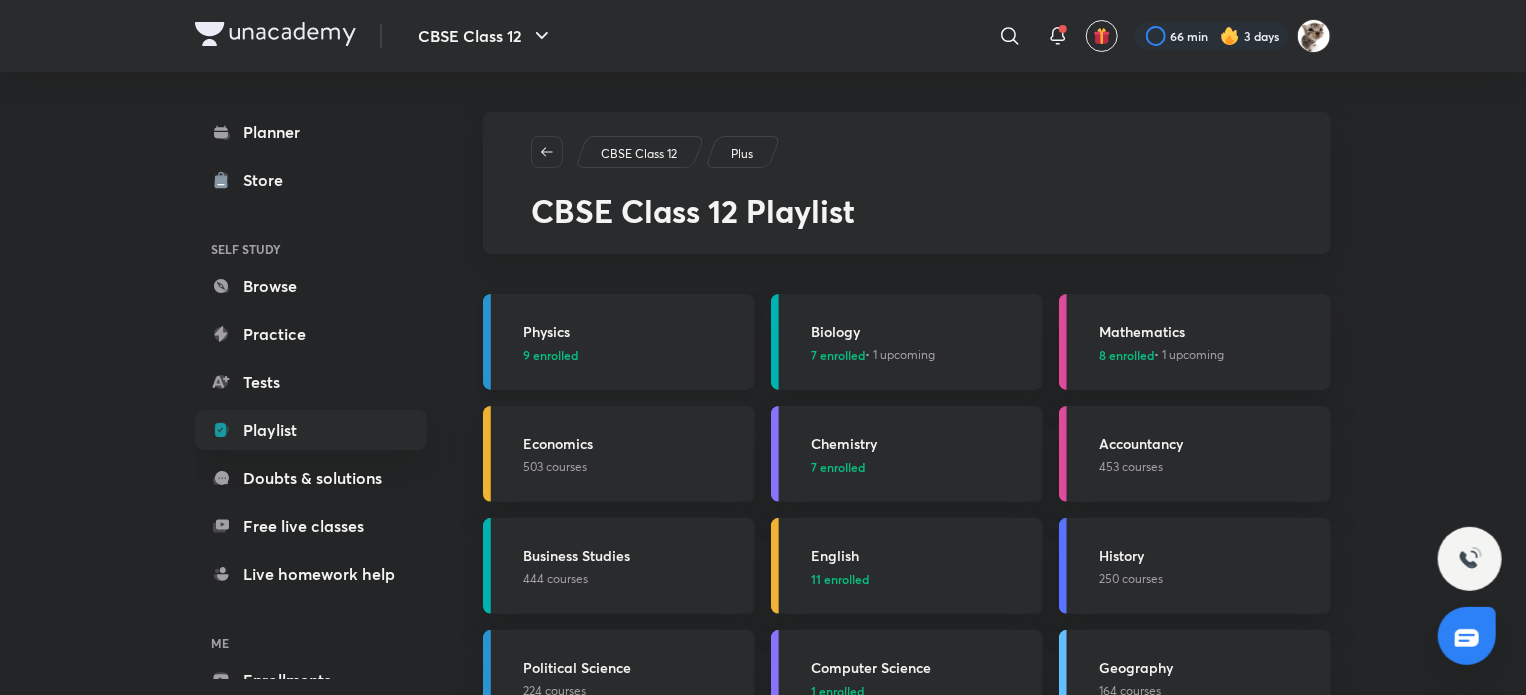 click on "Physics 9 enrolled" at bounding box center [619, 342] 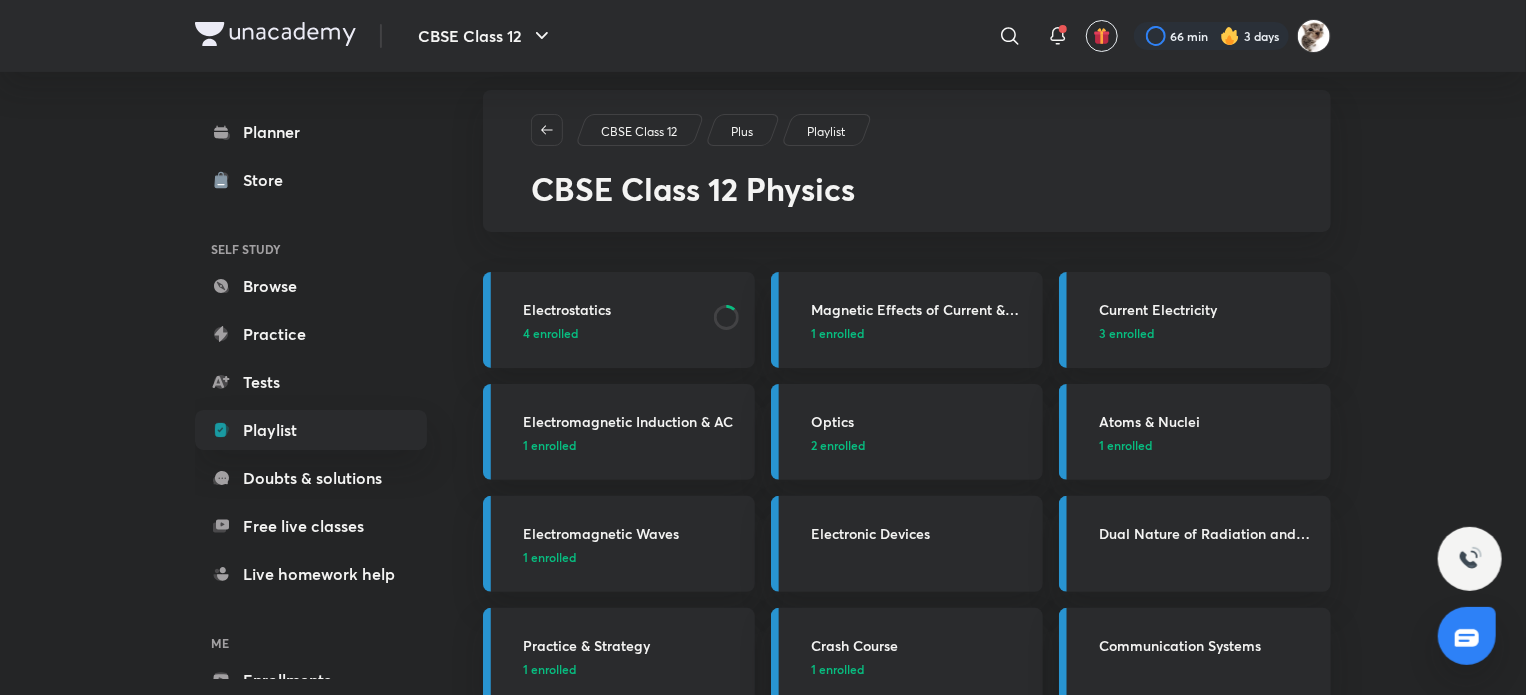 scroll, scrollTop: 28, scrollLeft: 0, axis: vertical 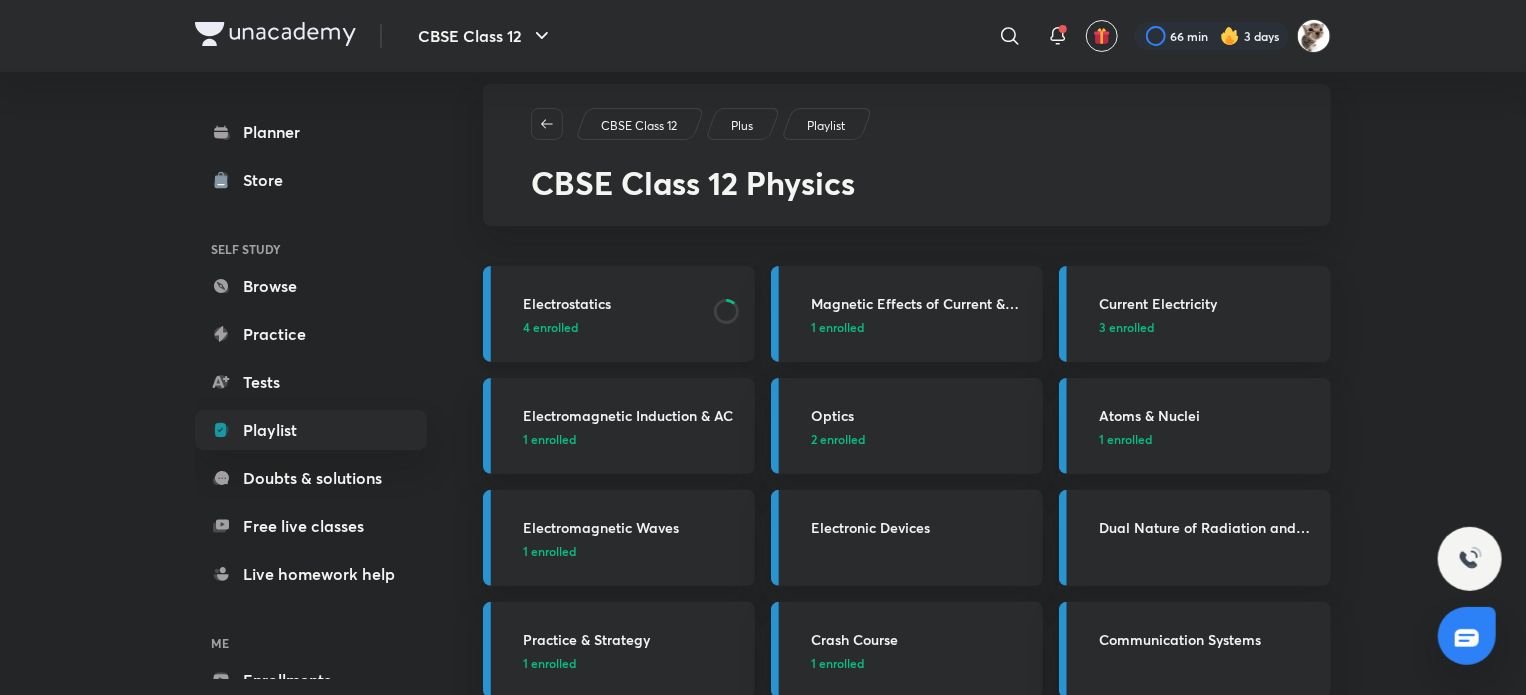 click on "Electrostatics 4 enrolled" at bounding box center [633, 314] 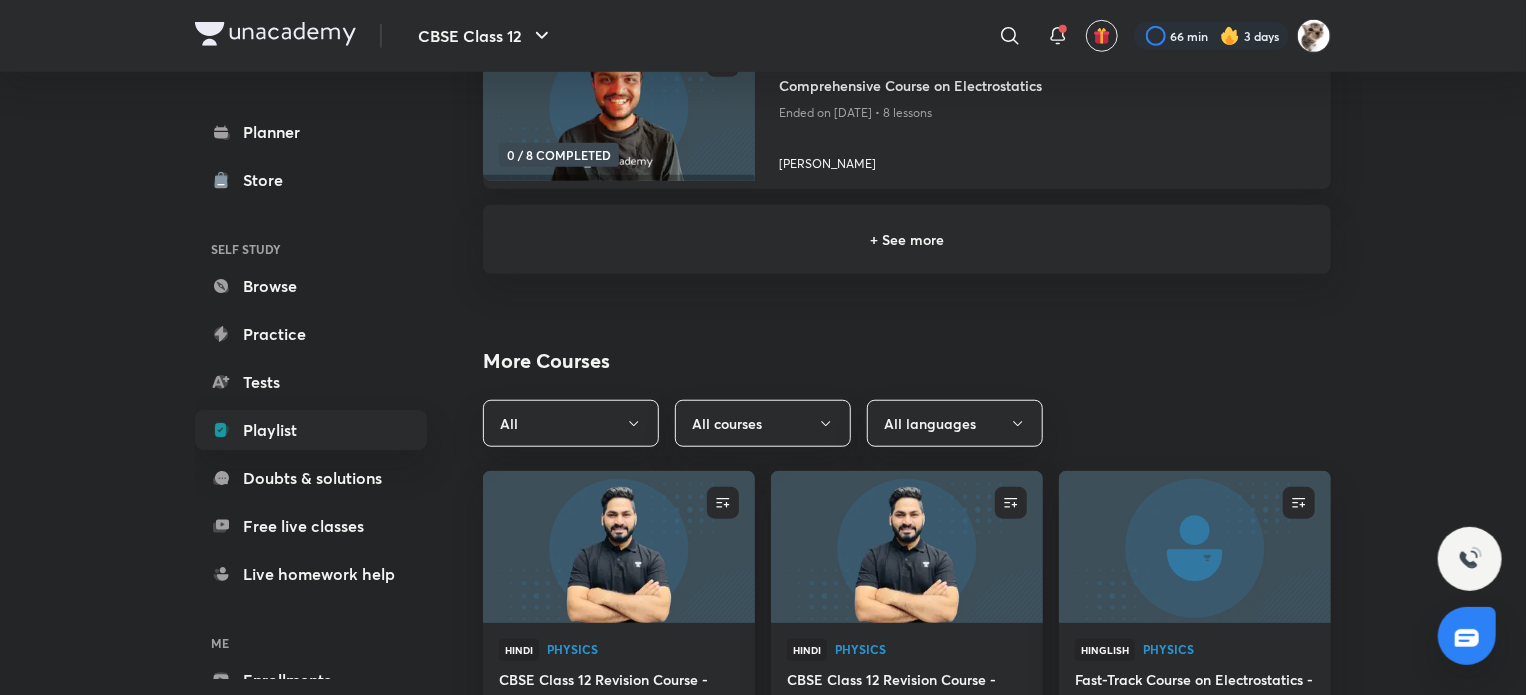 scroll, scrollTop: 672, scrollLeft: 0, axis: vertical 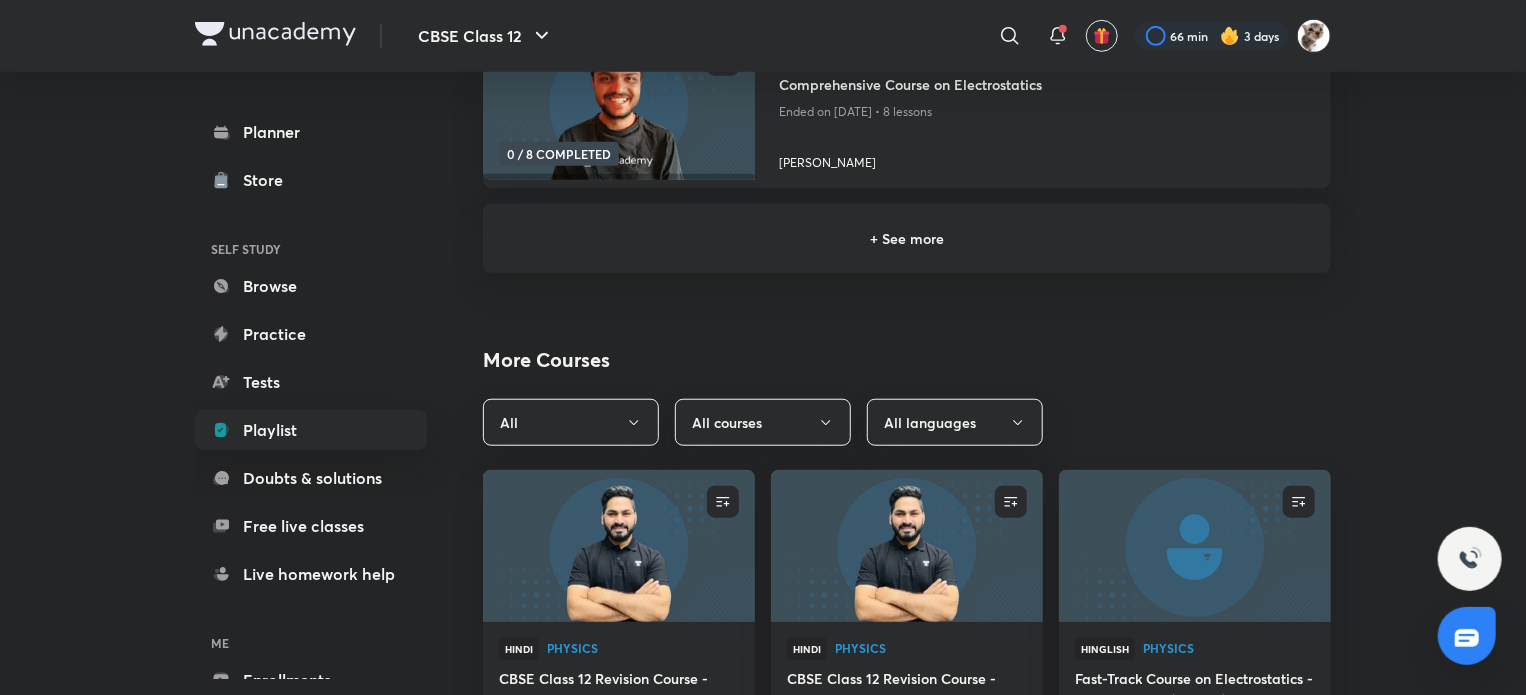 click on "+ See more" at bounding box center (907, 238) 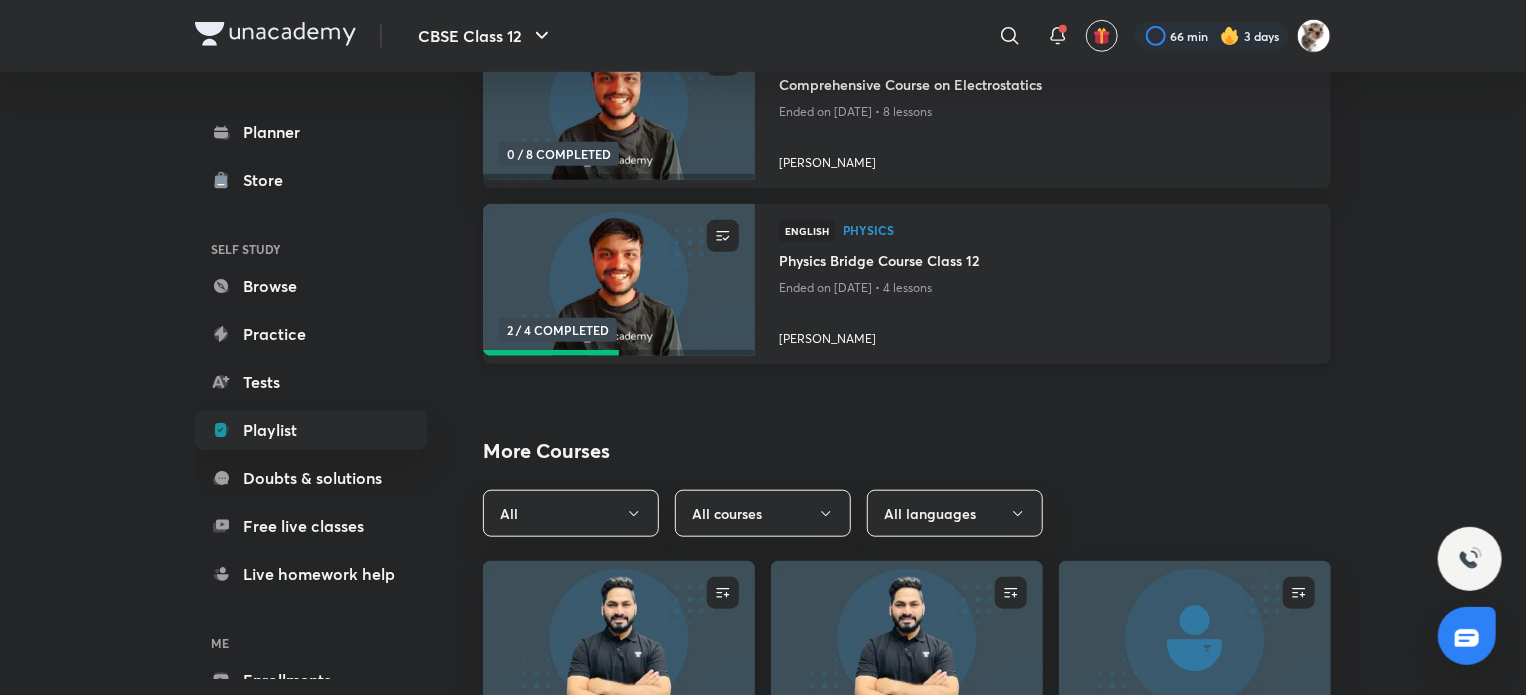 click on "Ended on [DATE] • 4 lessons" at bounding box center [1043, 288] 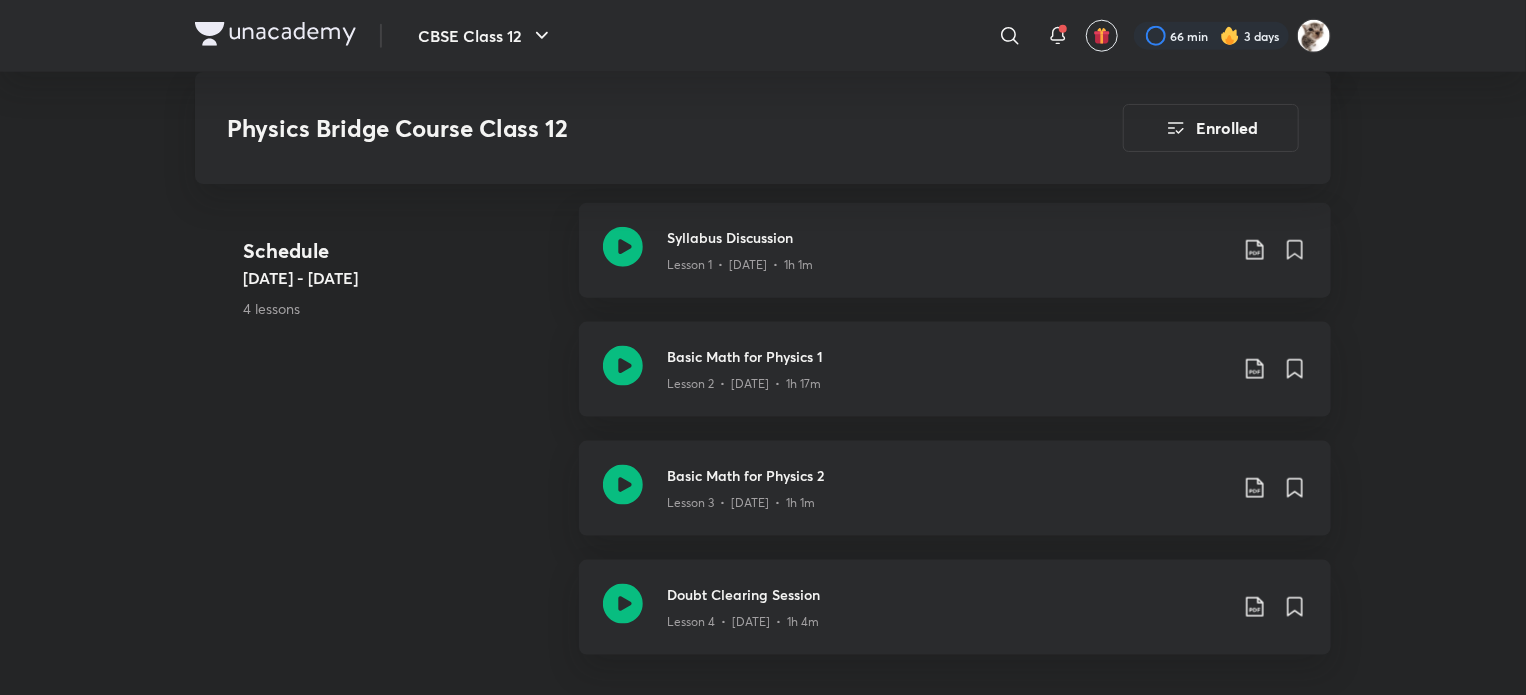 scroll, scrollTop: 1116, scrollLeft: 0, axis: vertical 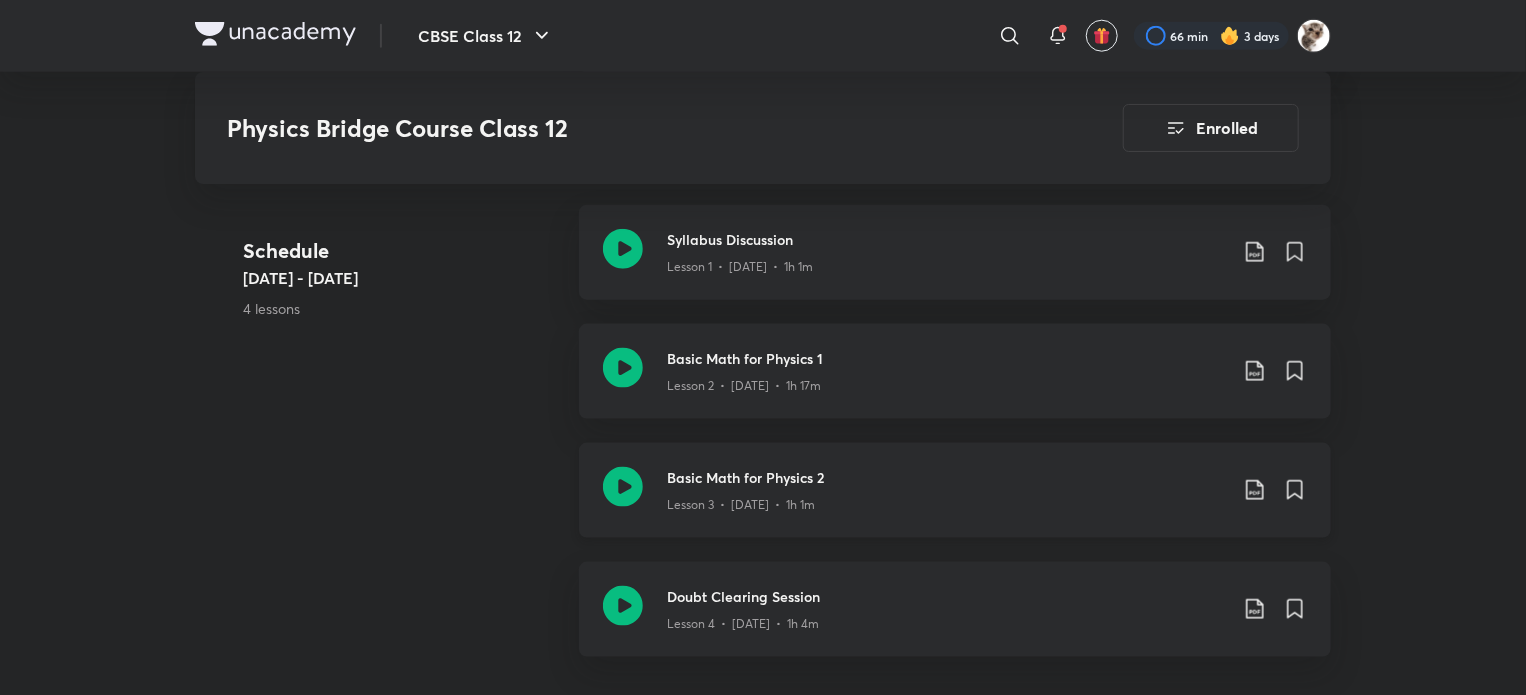click 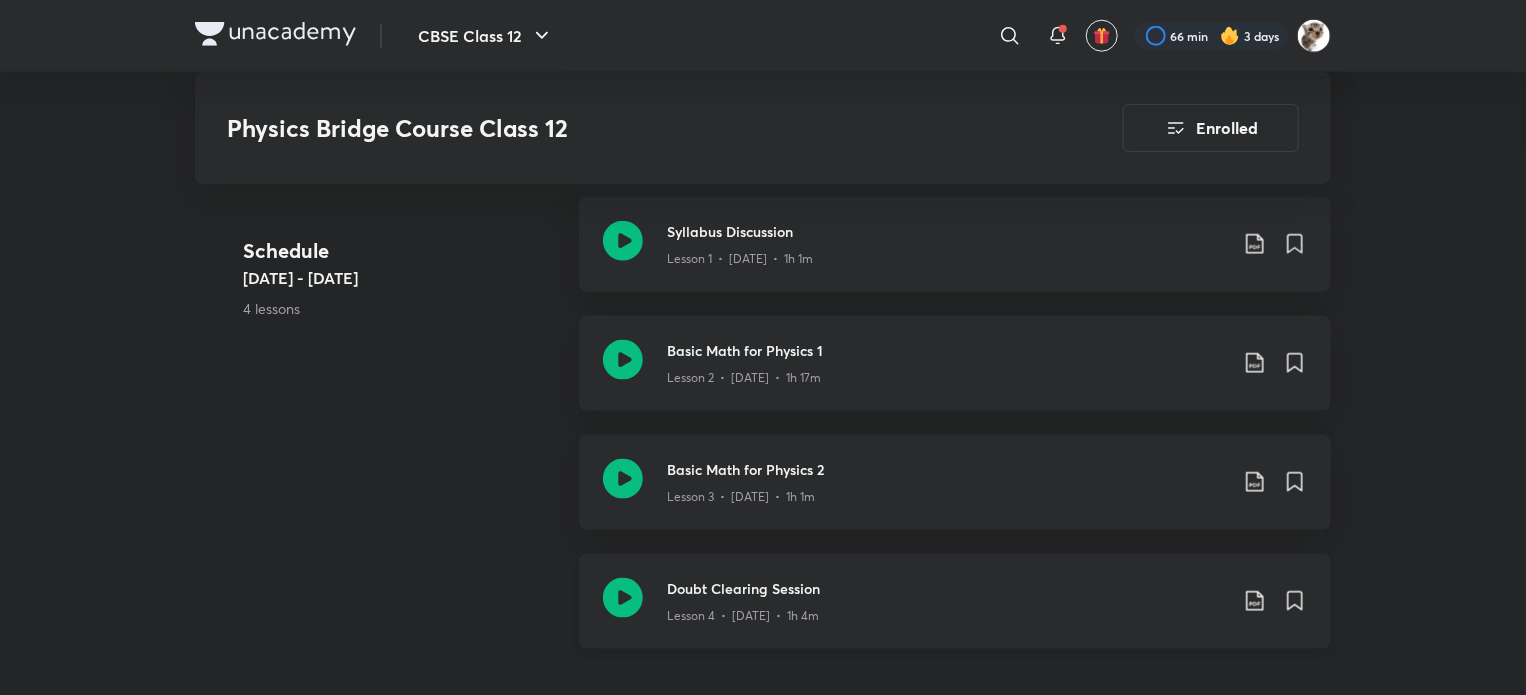 scroll, scrollTop: 1125, scrollLeft: 0, axis: vertical 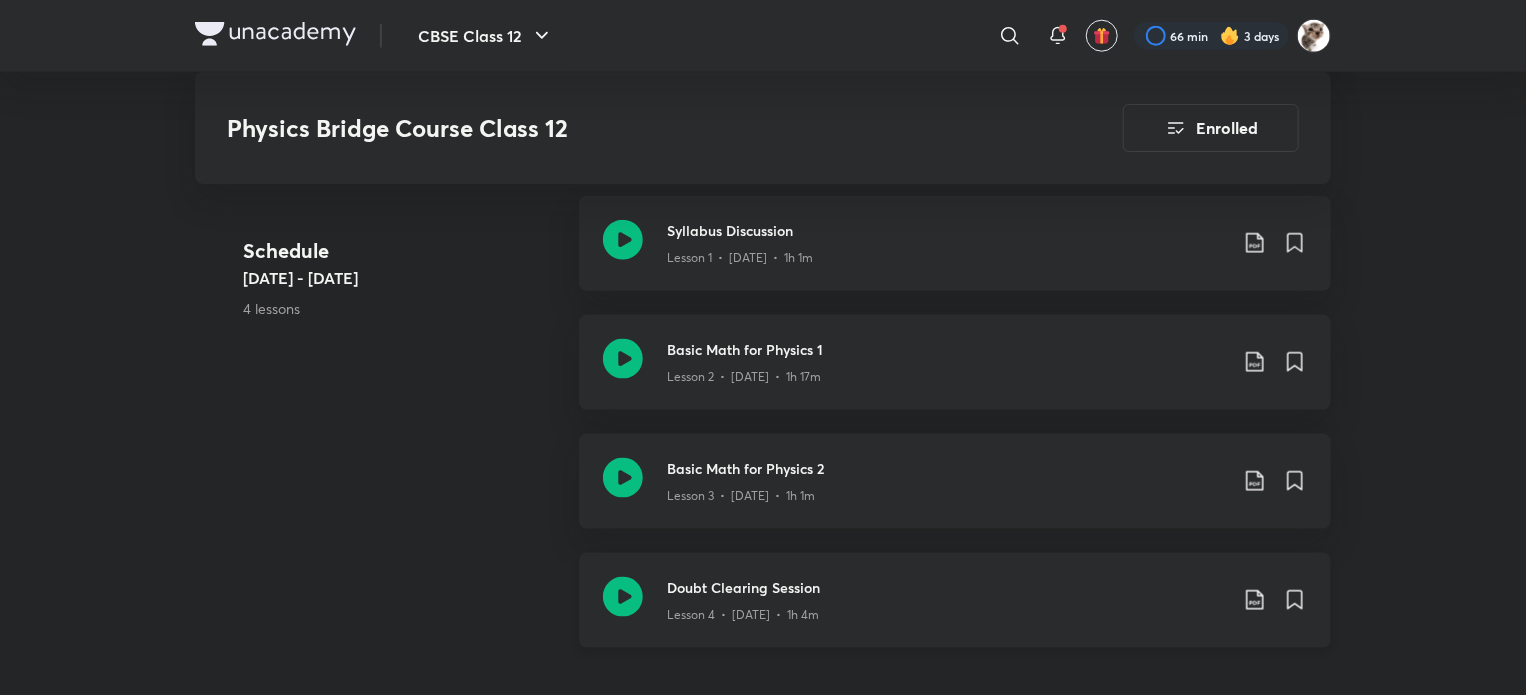 click 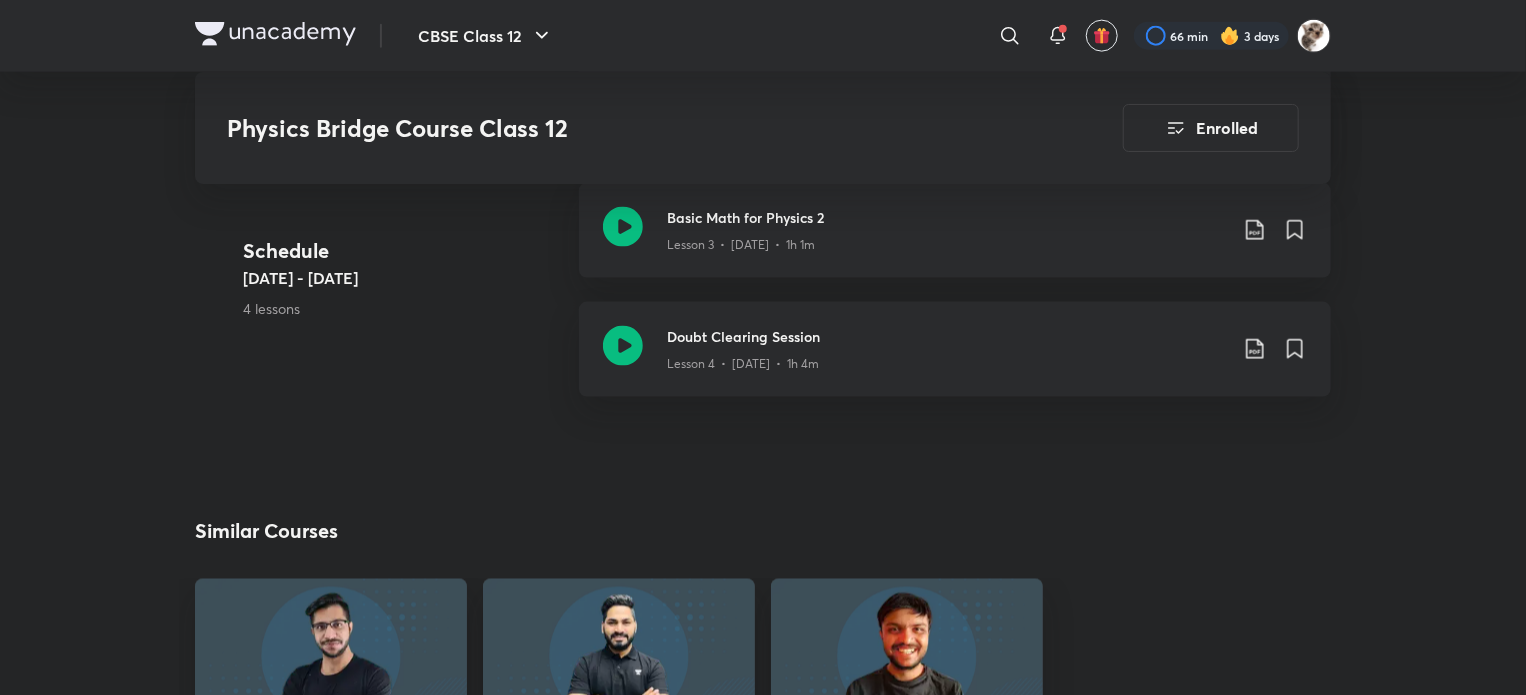 scroll, scrollTop: 1377, scrollLeft: 0, axis: vertical 